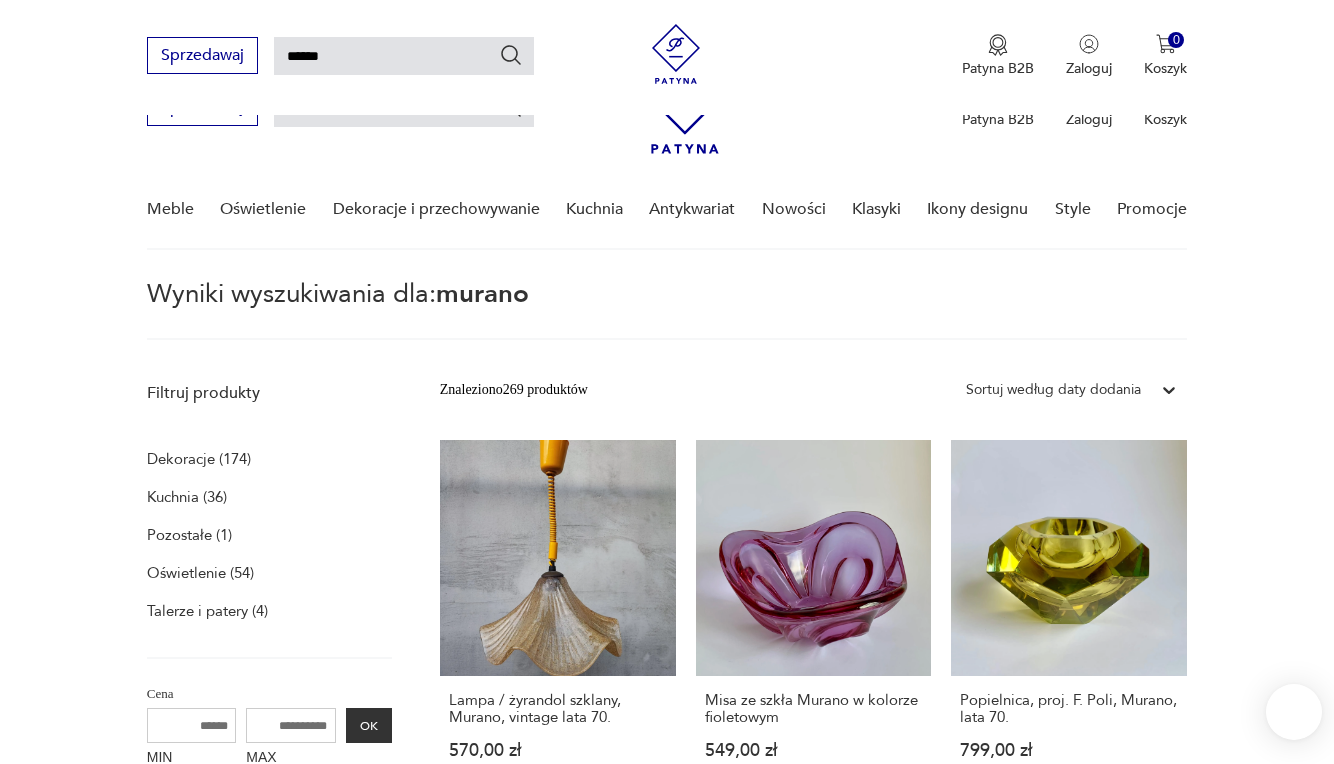 scroll, scrollTop: 419, scrollLeft: 0, axis: vertical 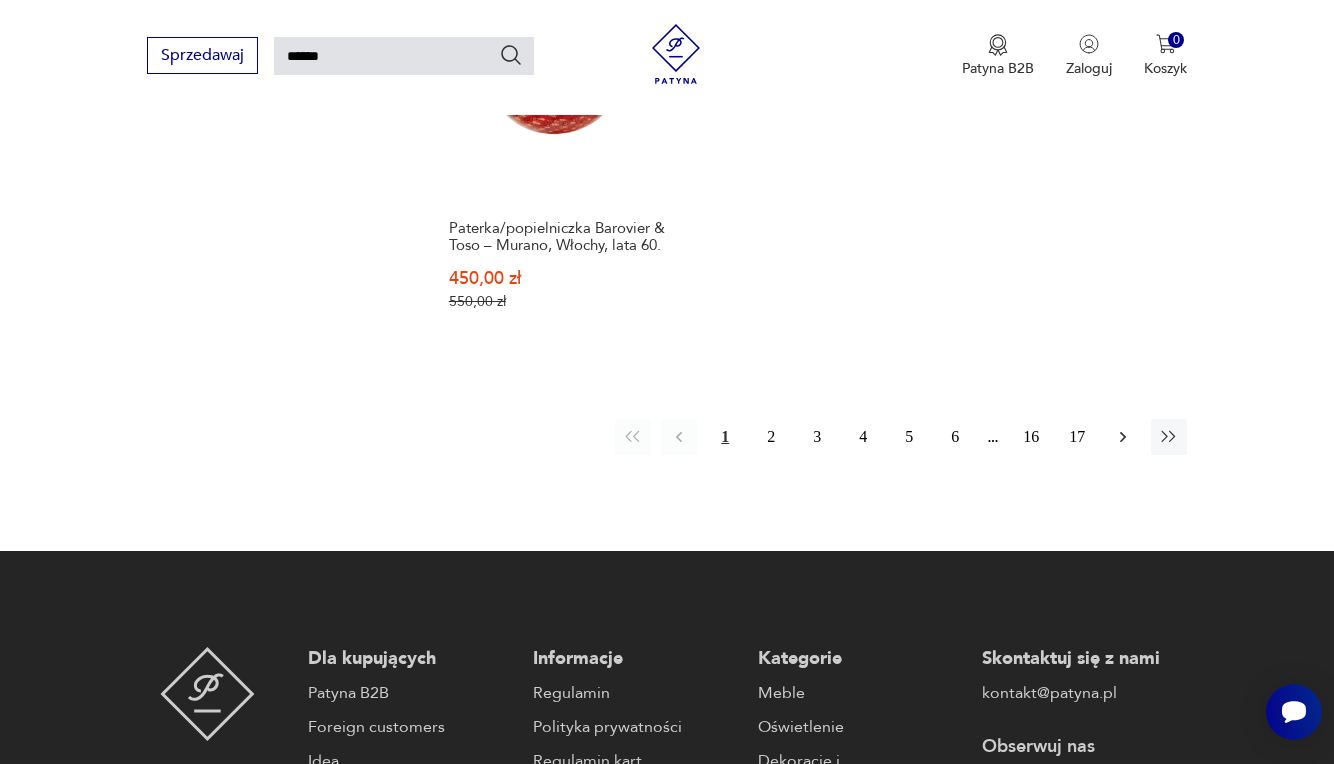 click 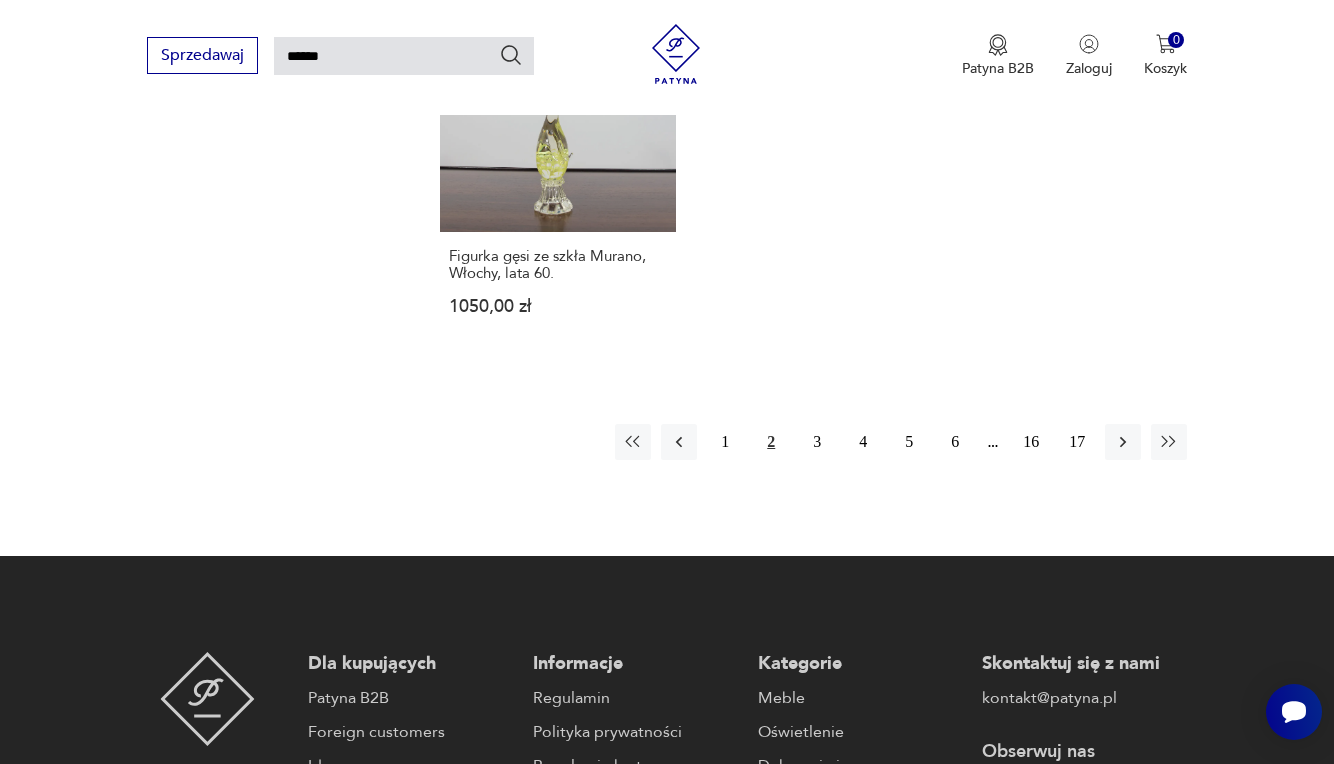 scroll, scrollTop: 2596, scrollLeft: 0, axis: vertical 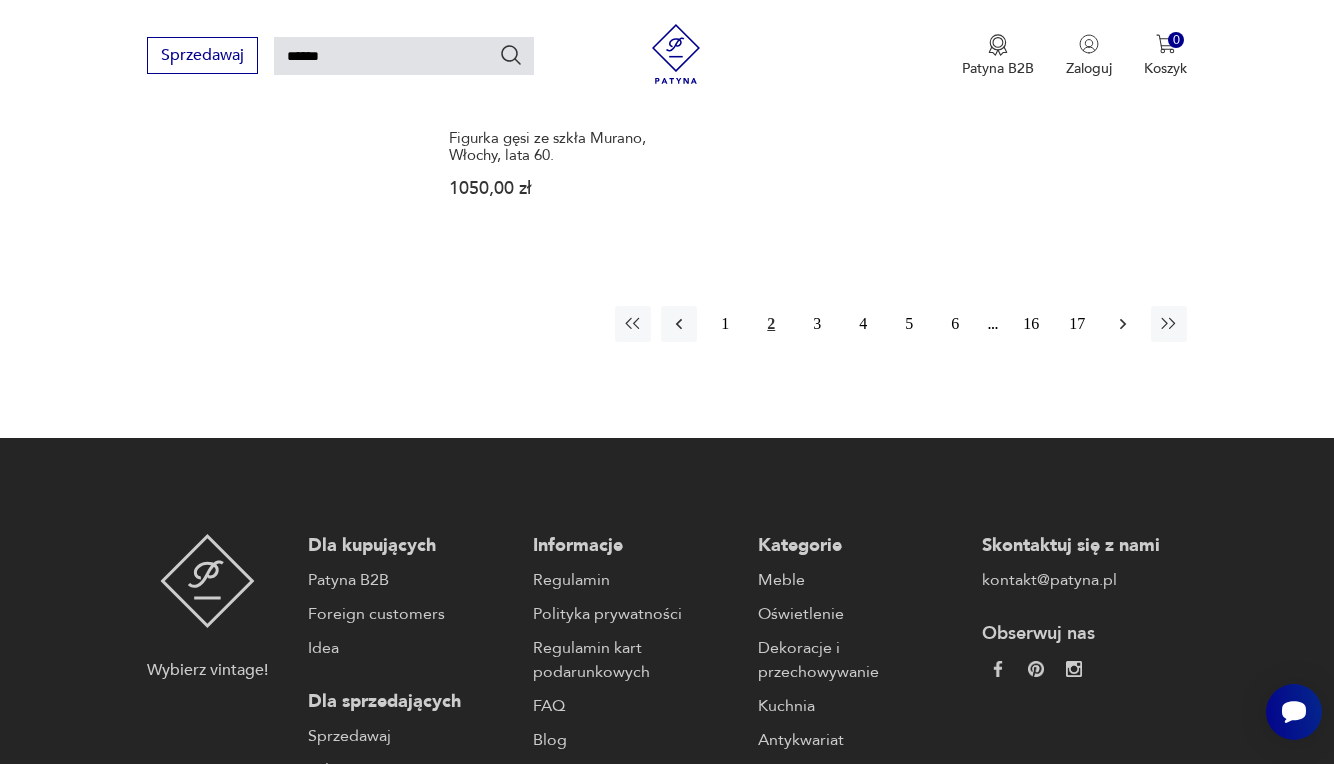 click 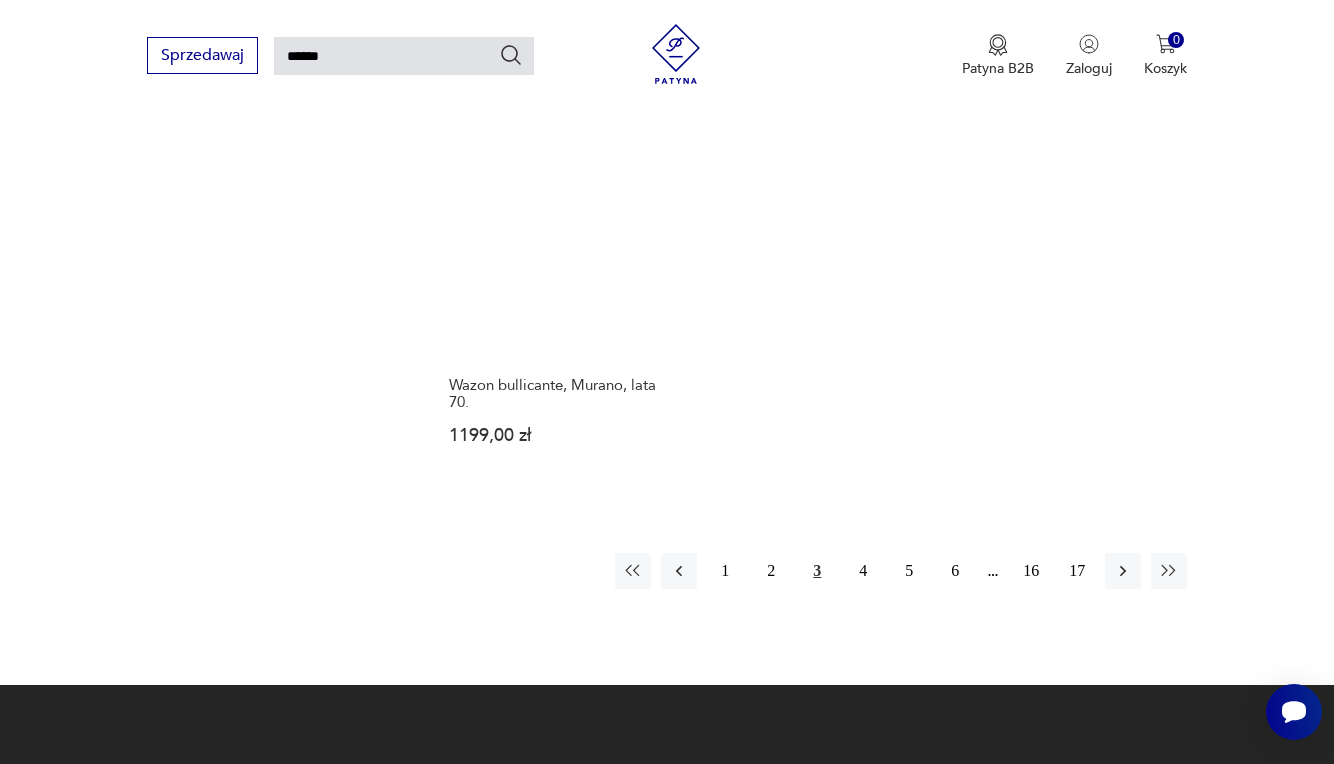 scroll, scrollTop: 2458, scrollLeft: 0, axis: vertical 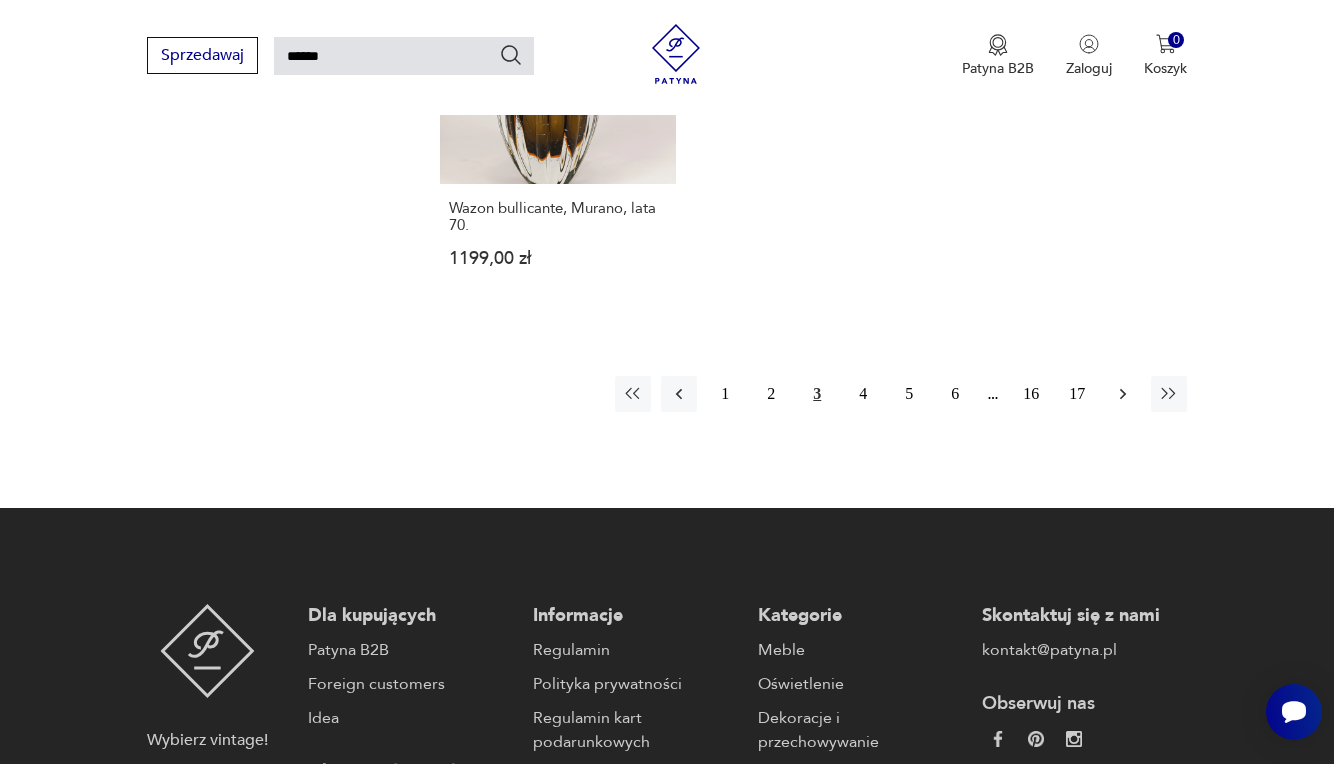 click 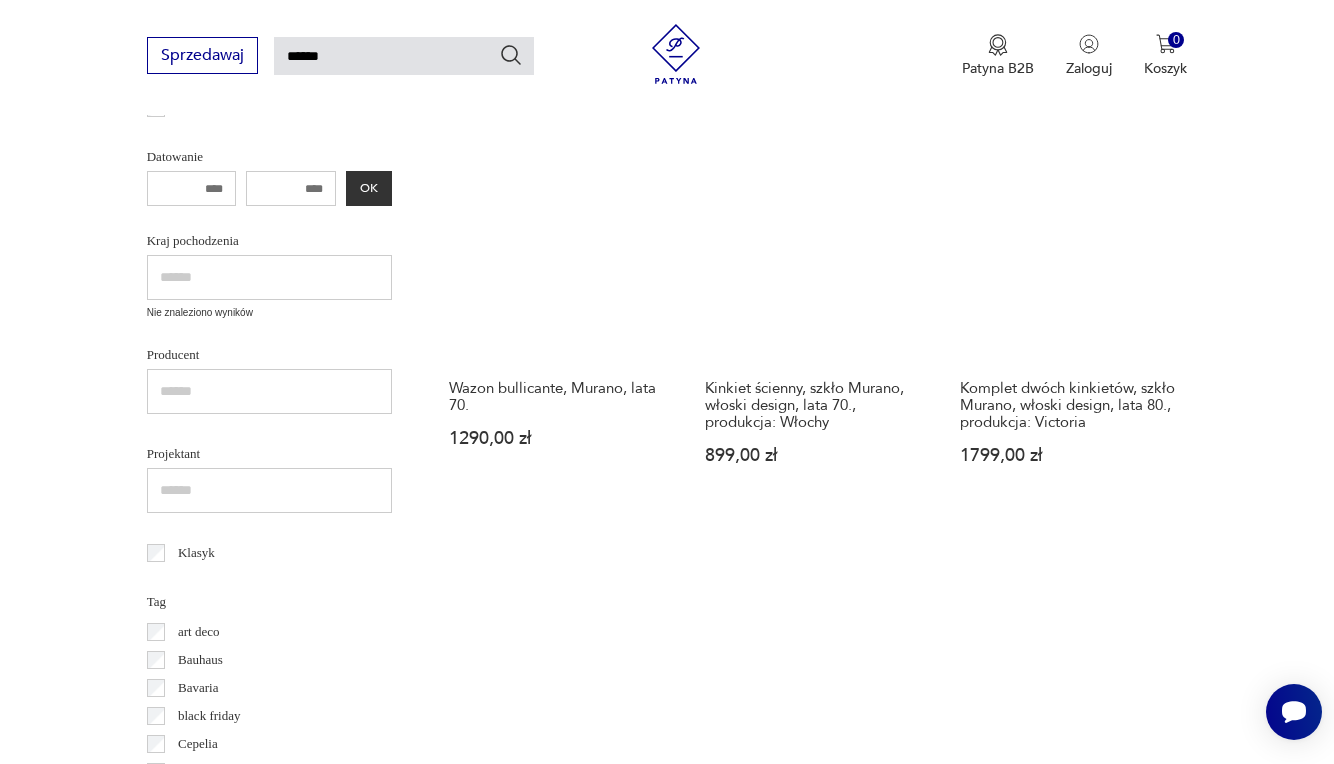 scroll, scrollTop: 358, scrollLeft: 0, axis: vertical 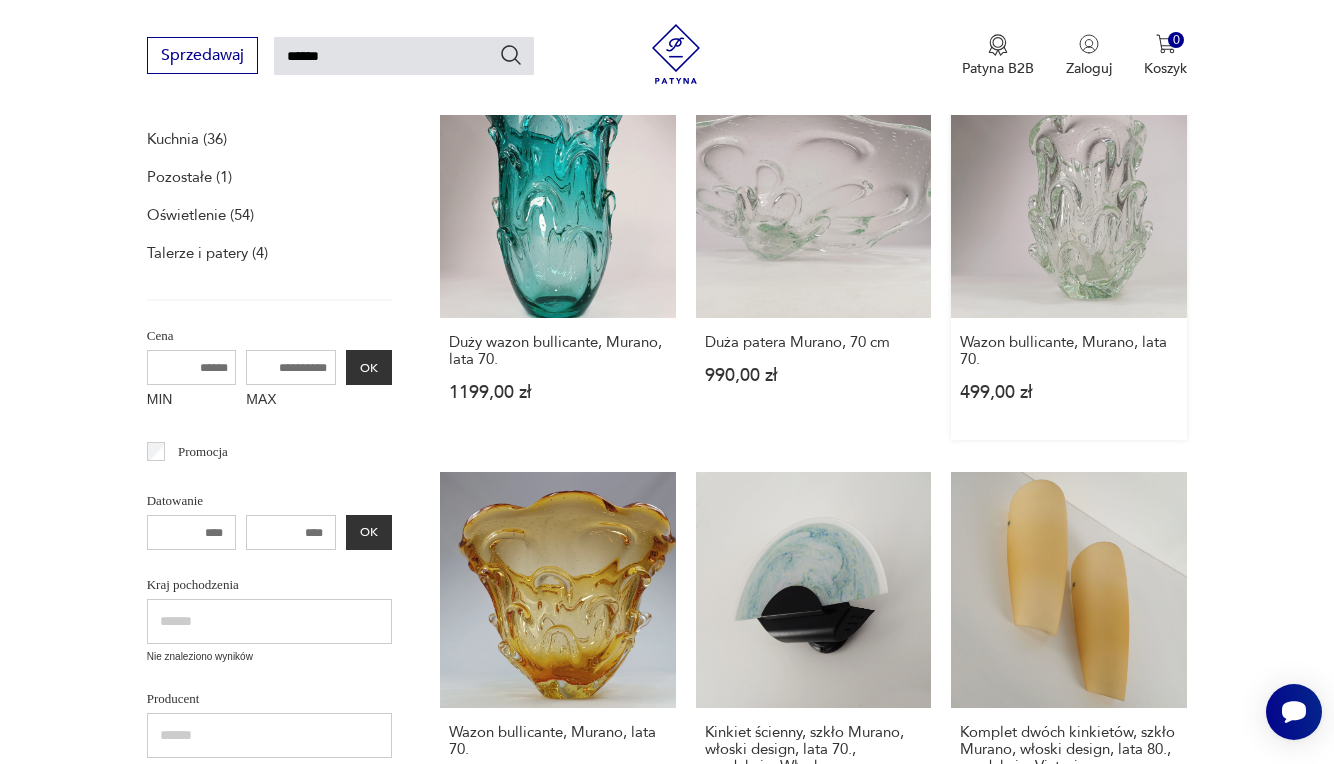 click on "Wazon bullicante, Murano, lata 70. [PRICE]" at bounding box center [1069, 261] 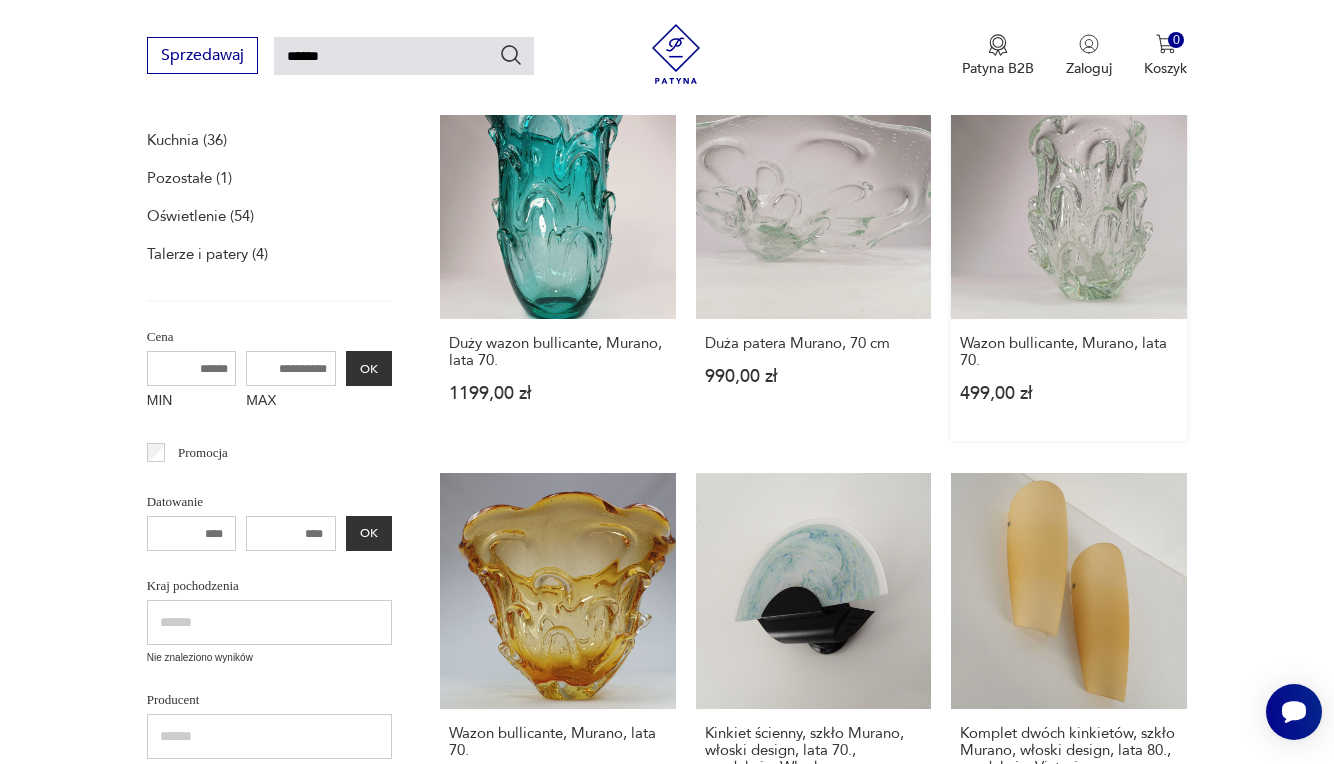 type 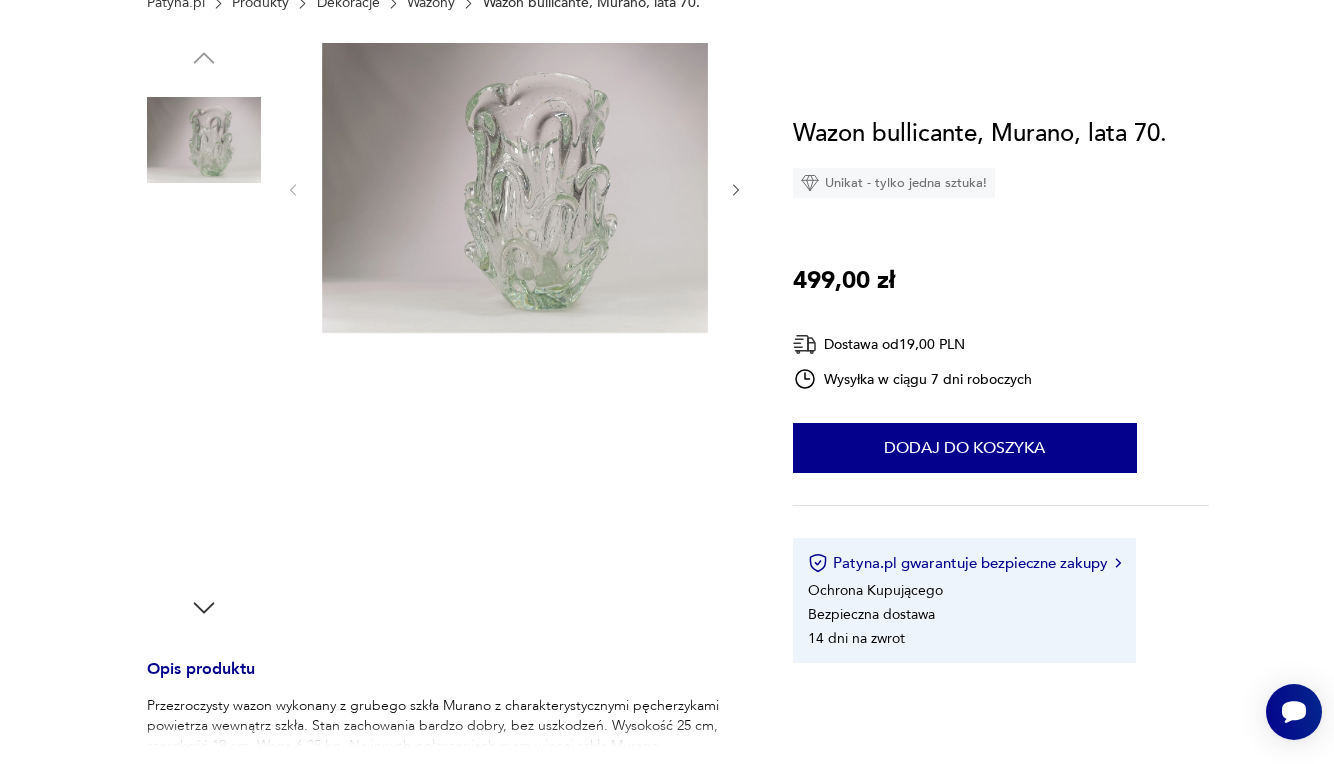 scroll, scrollTop: 0, scrollLeft: 0, axis: both 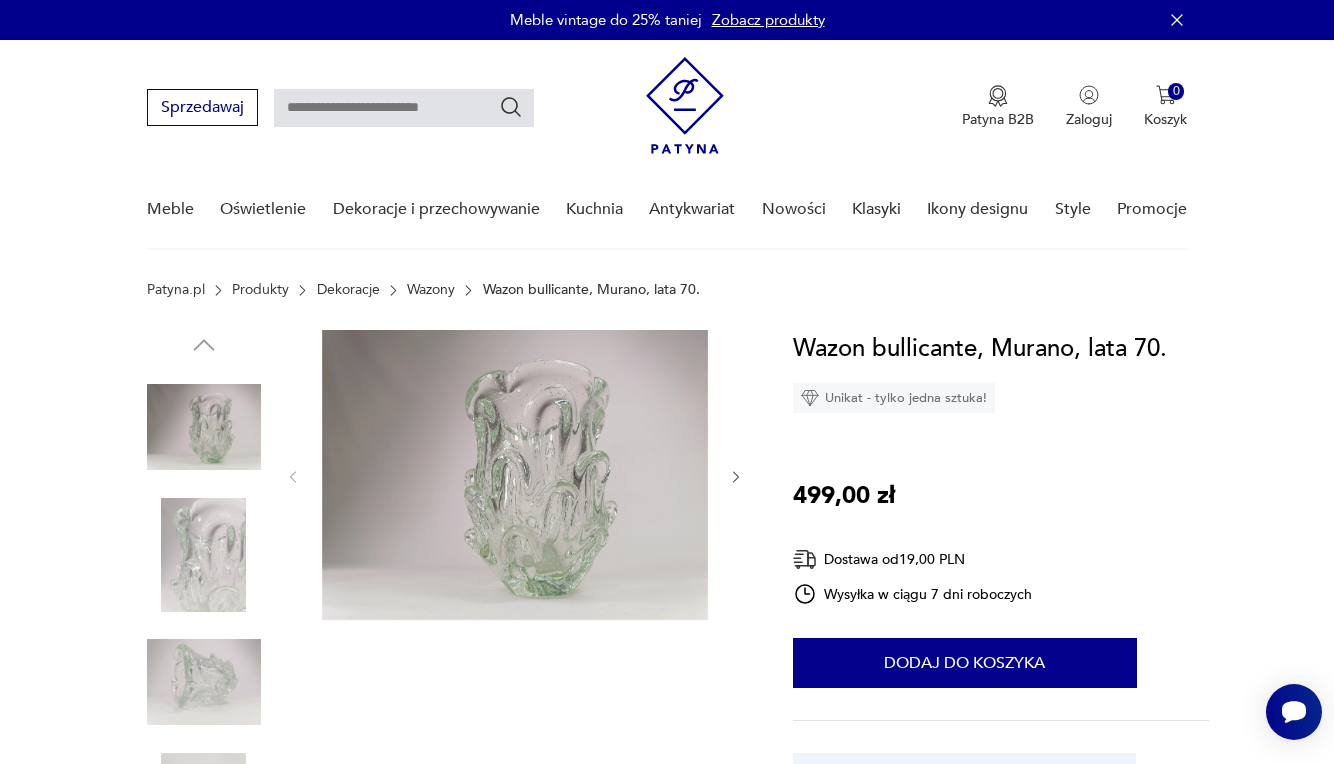 click 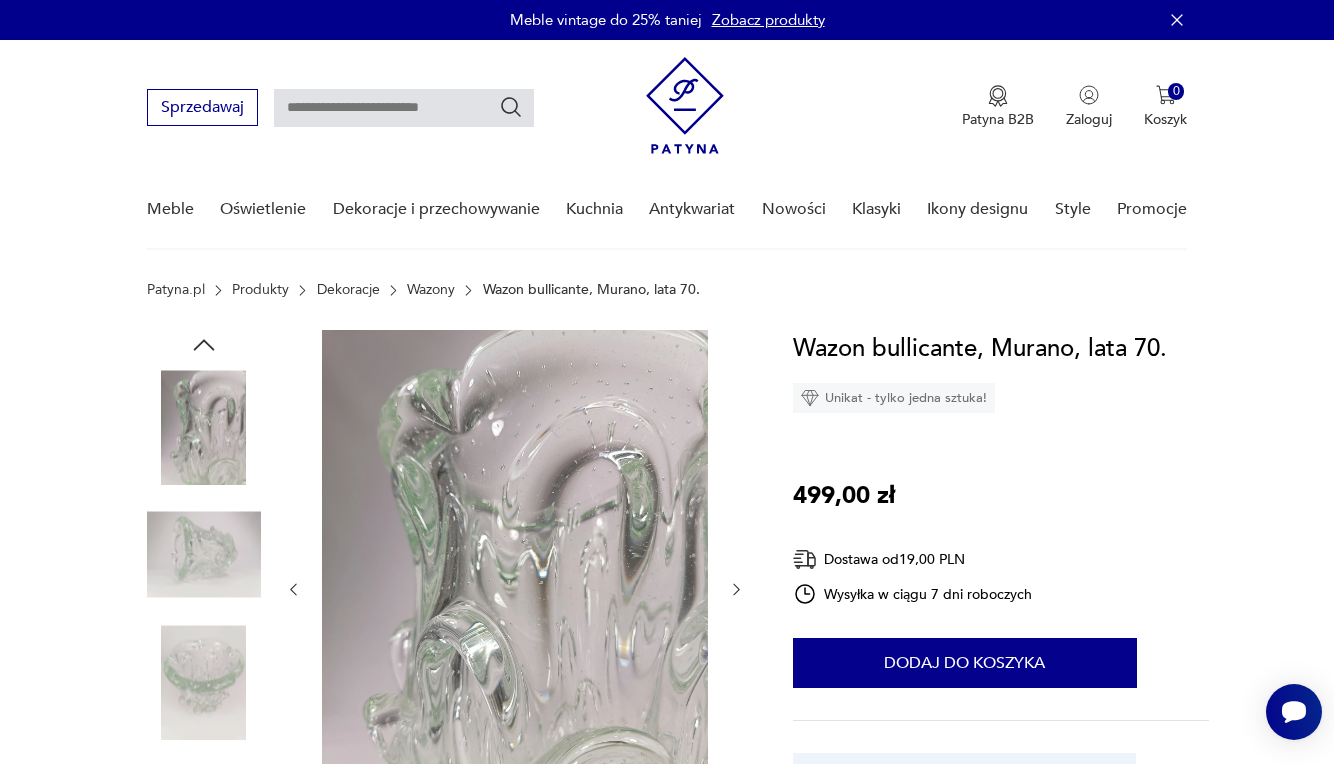 click at bounding box center [515, 589] 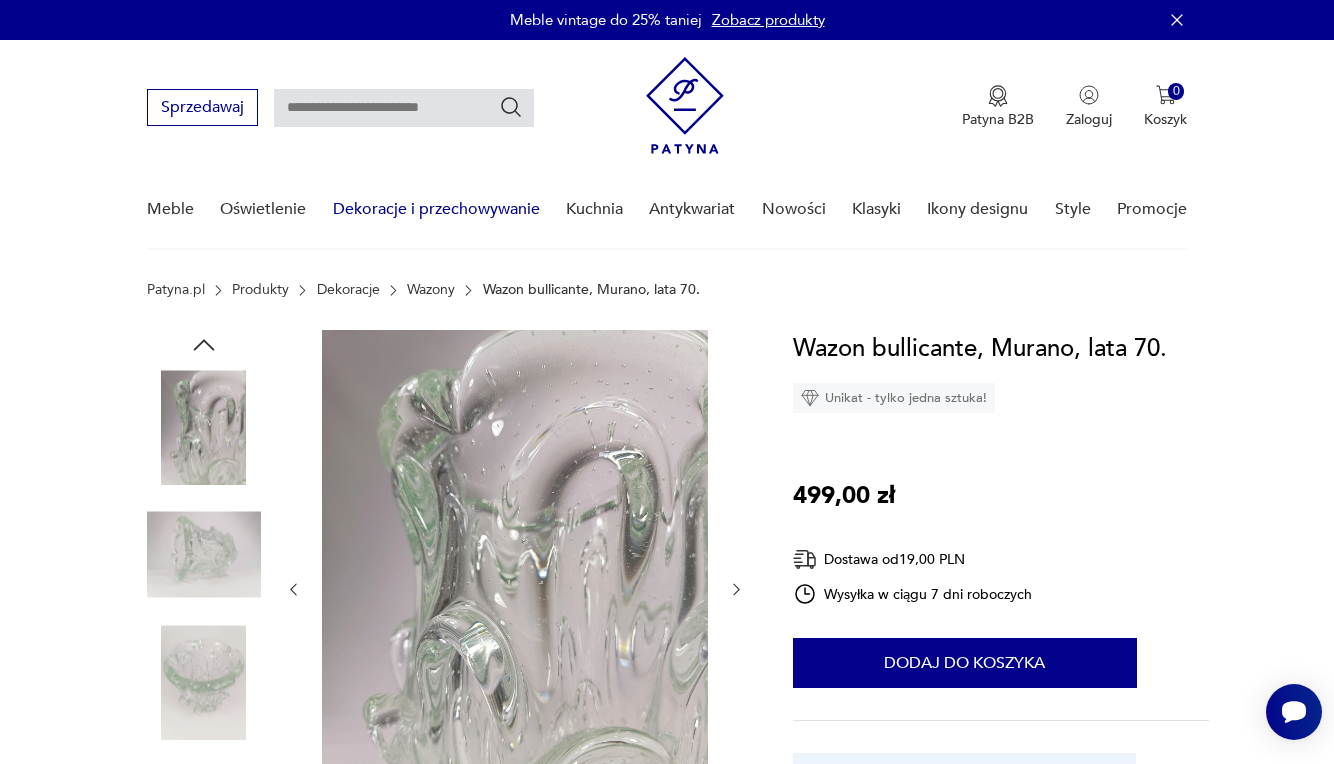 type on "******" 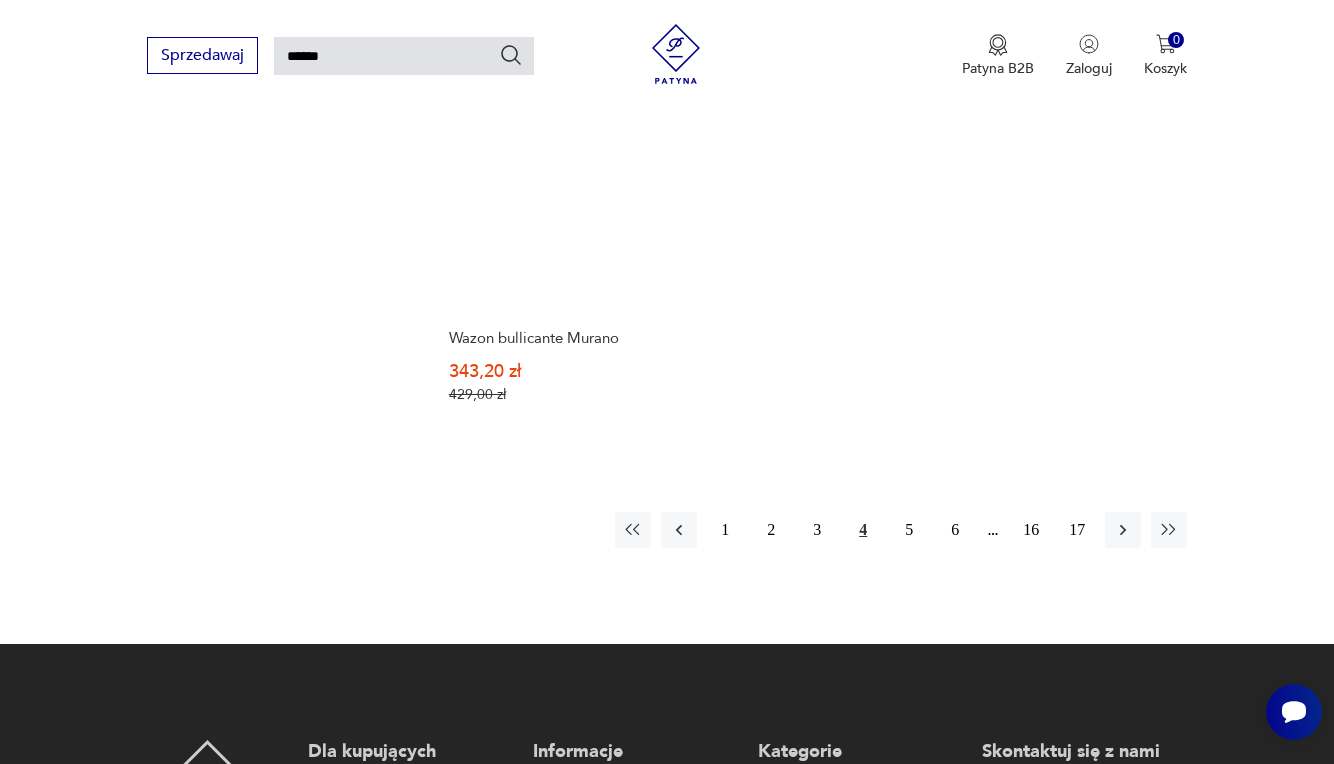 scroll, scrollTop: 2371, scrollLeft: 0, axis: vertical 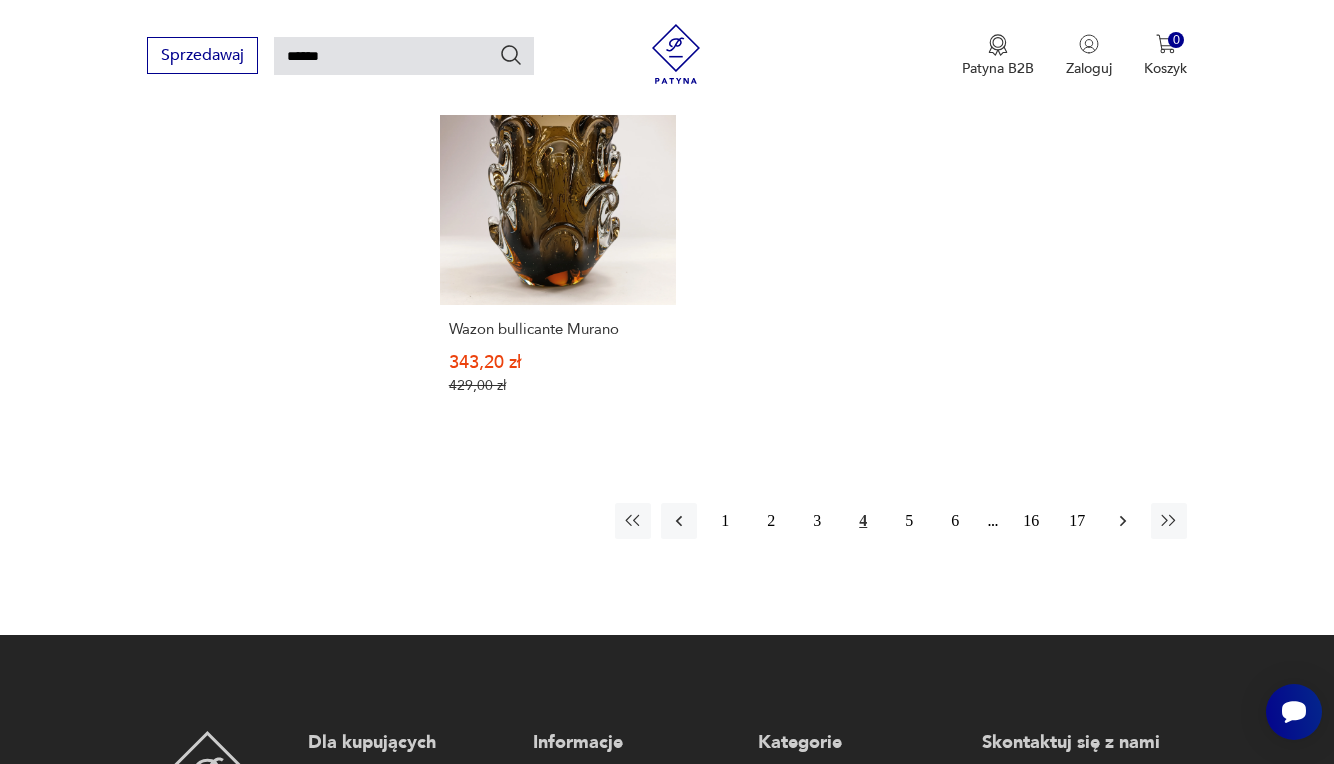click 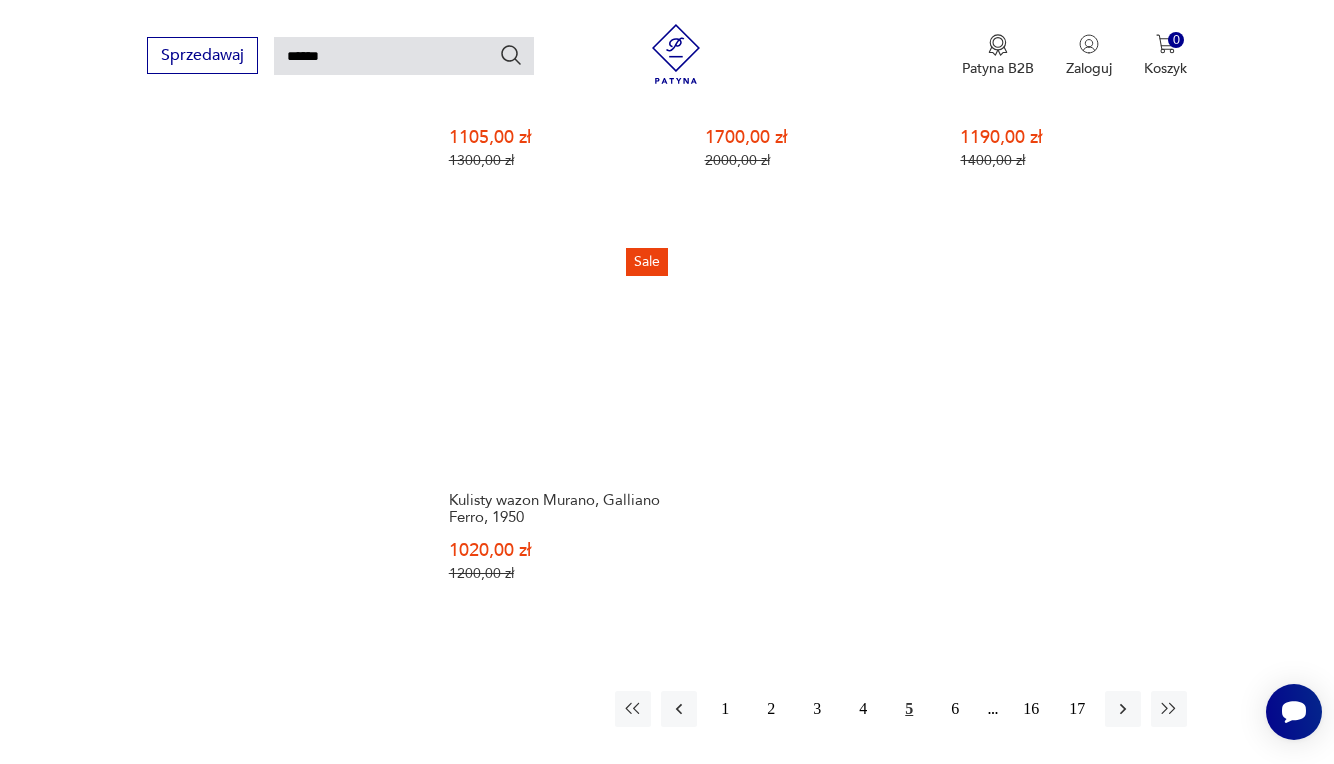 scroll, scrollTop: 2519, scrollLeft: 0, axis: vertical 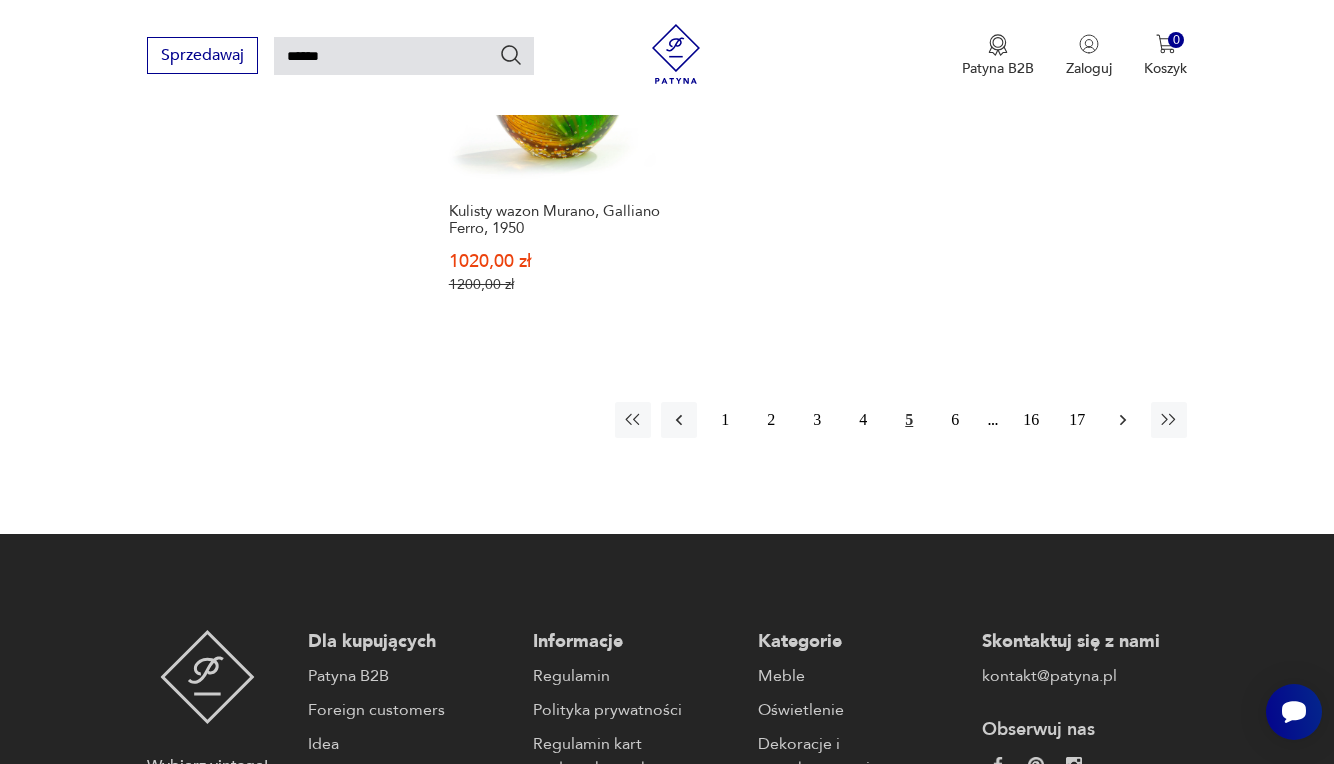 click 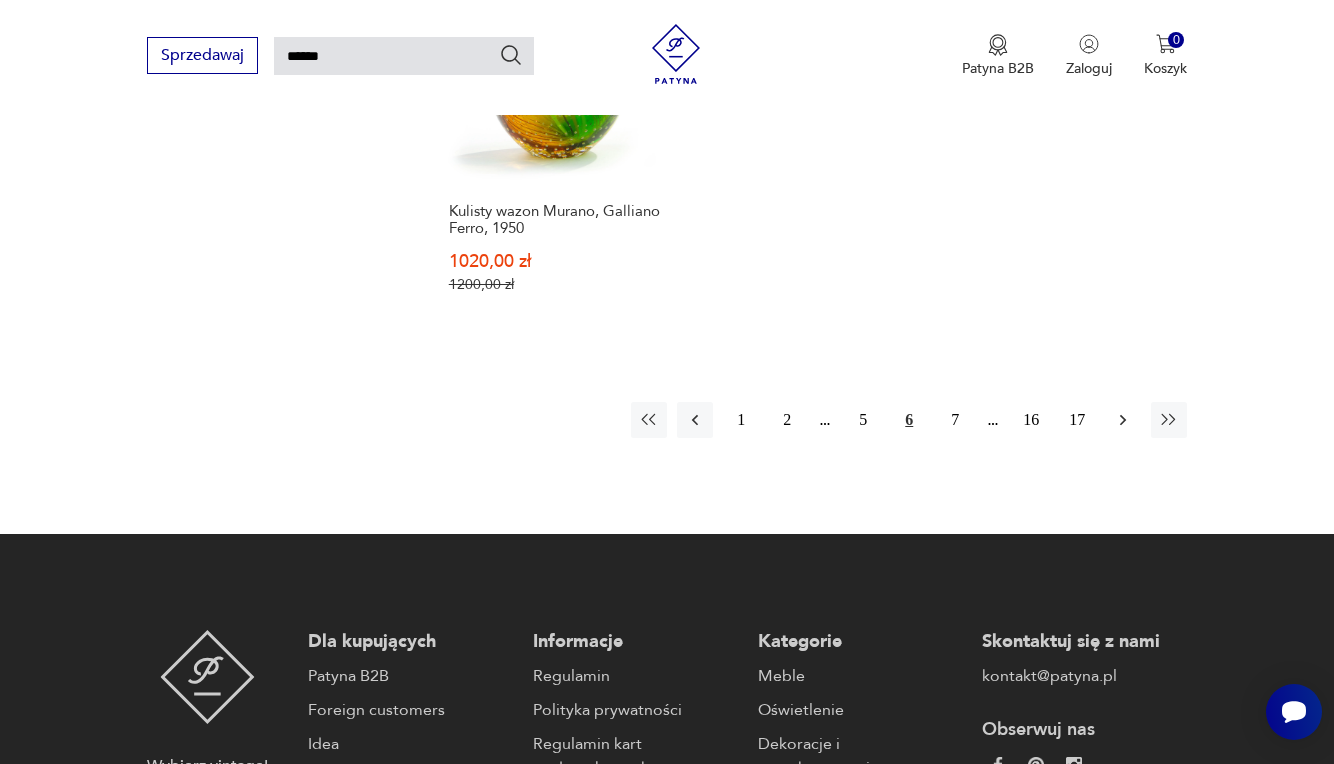 scroll, scrollTop: 72, scrollLeft: 0, axis: vertical 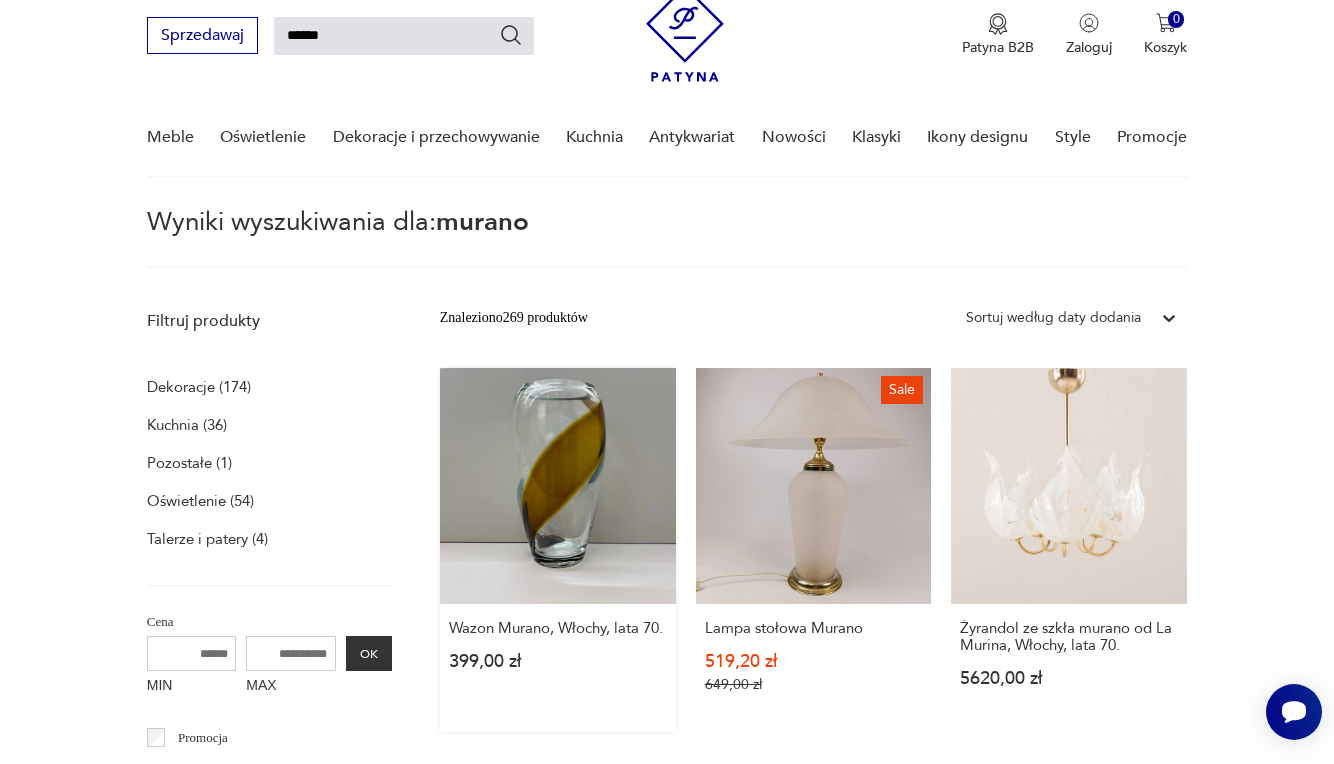 click on "Wazon Murano, [COUNTRY], lata 70. [PRICE]" at bounding box center [558, 550] 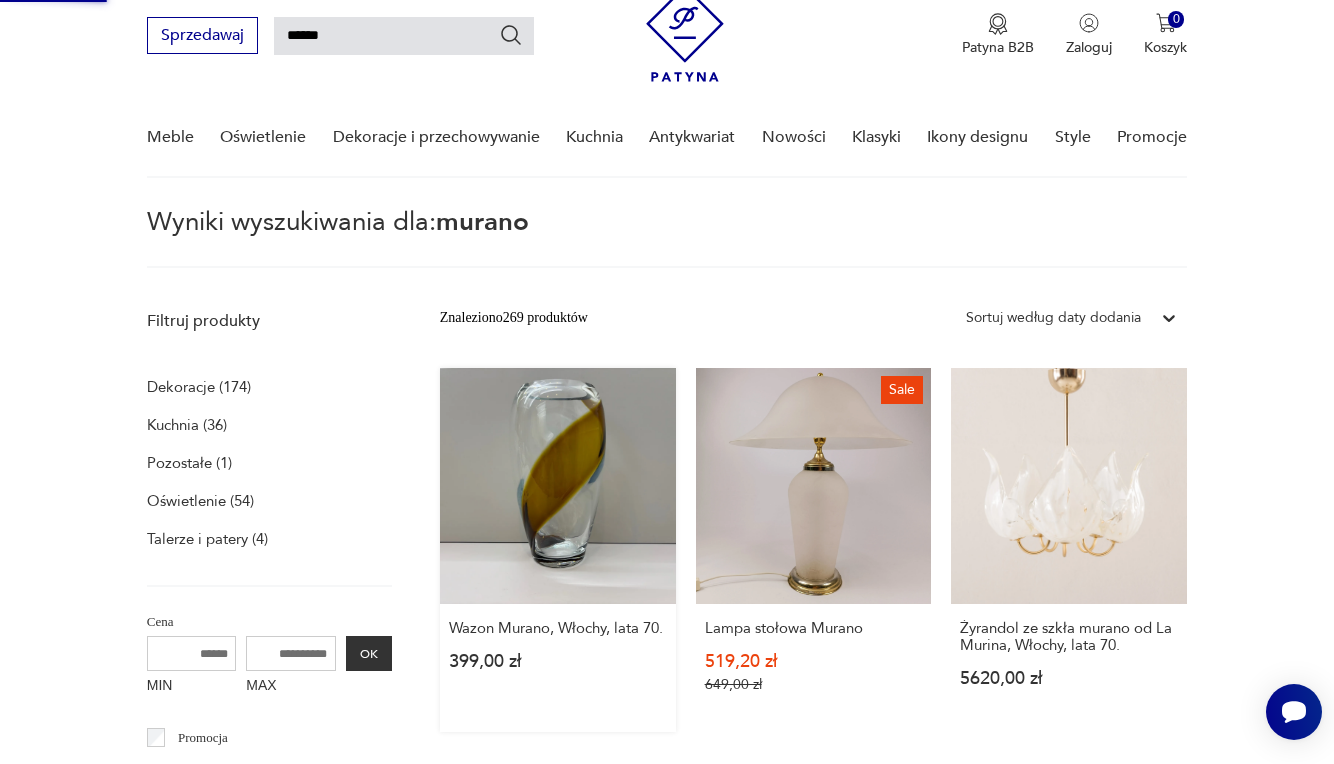 scroll, scrollTop: 0, scrollLeft: 0, axis: both 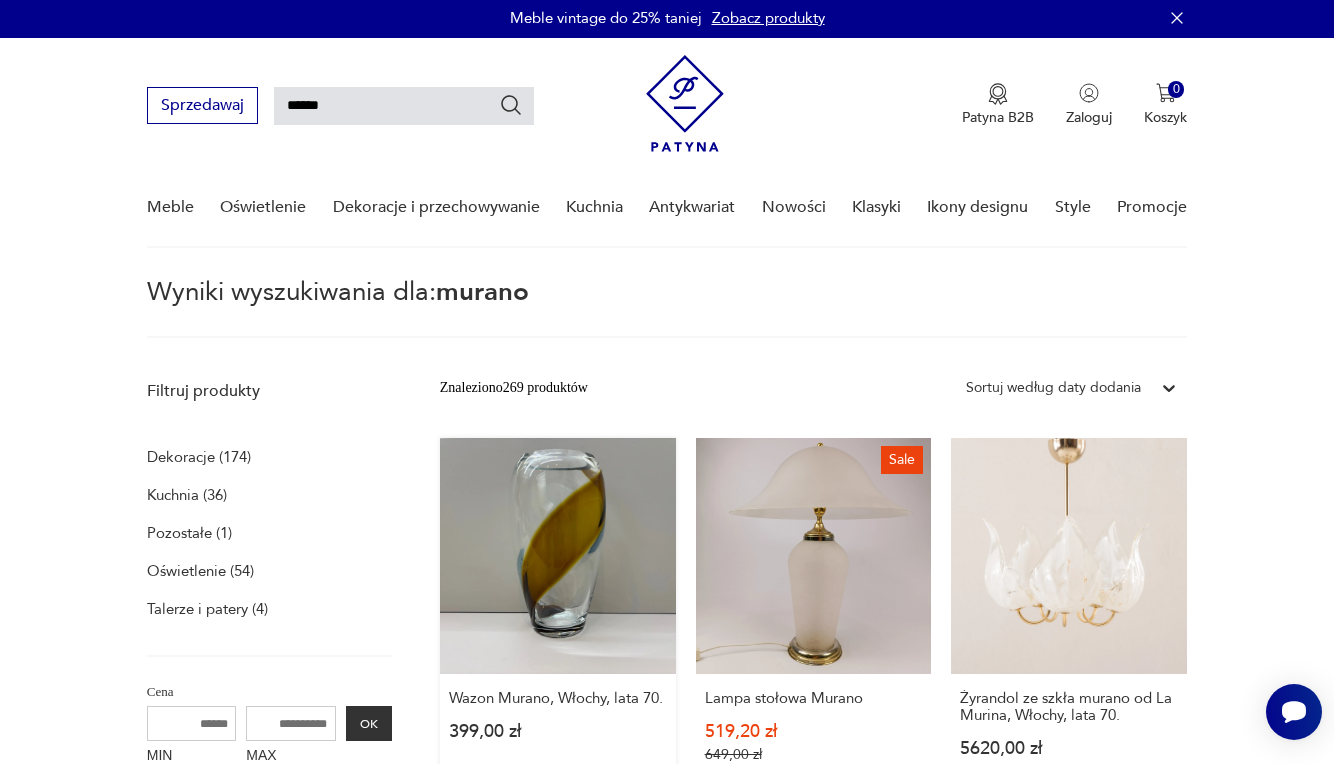 type 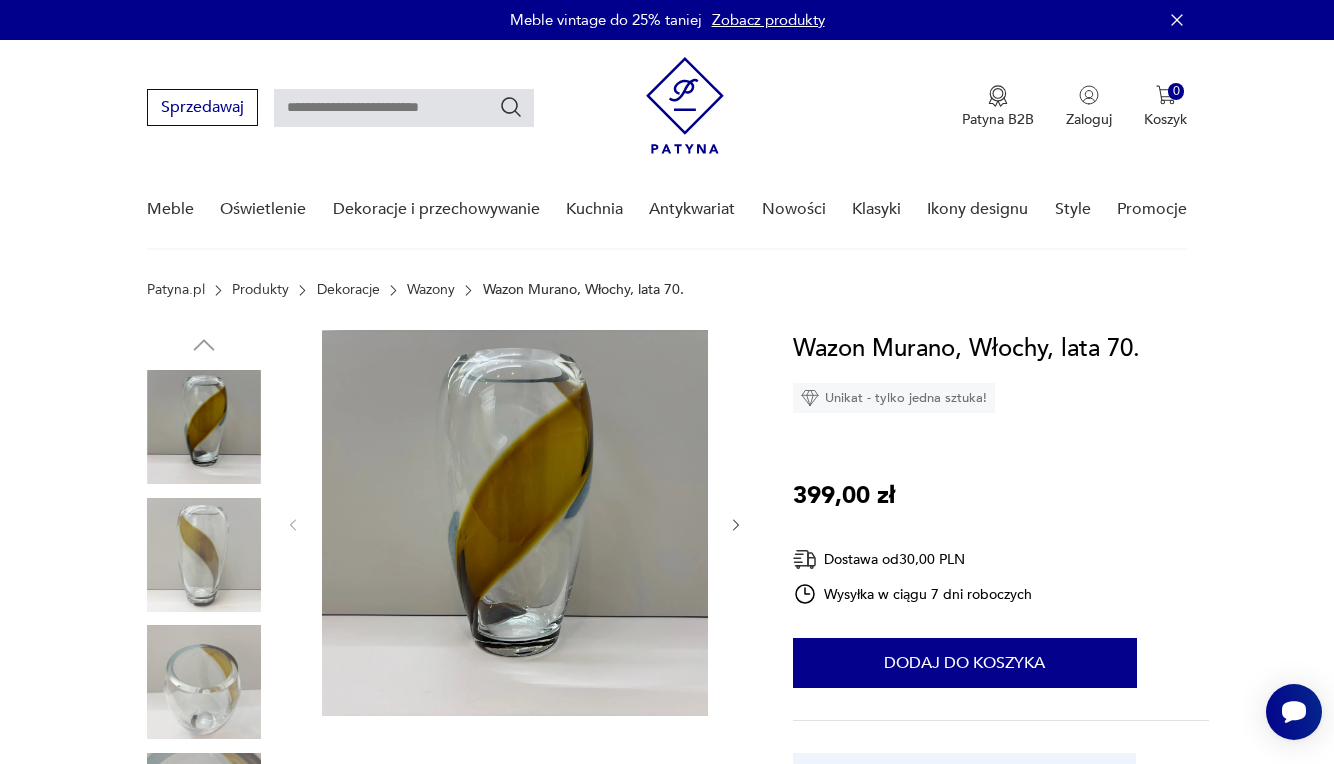 click 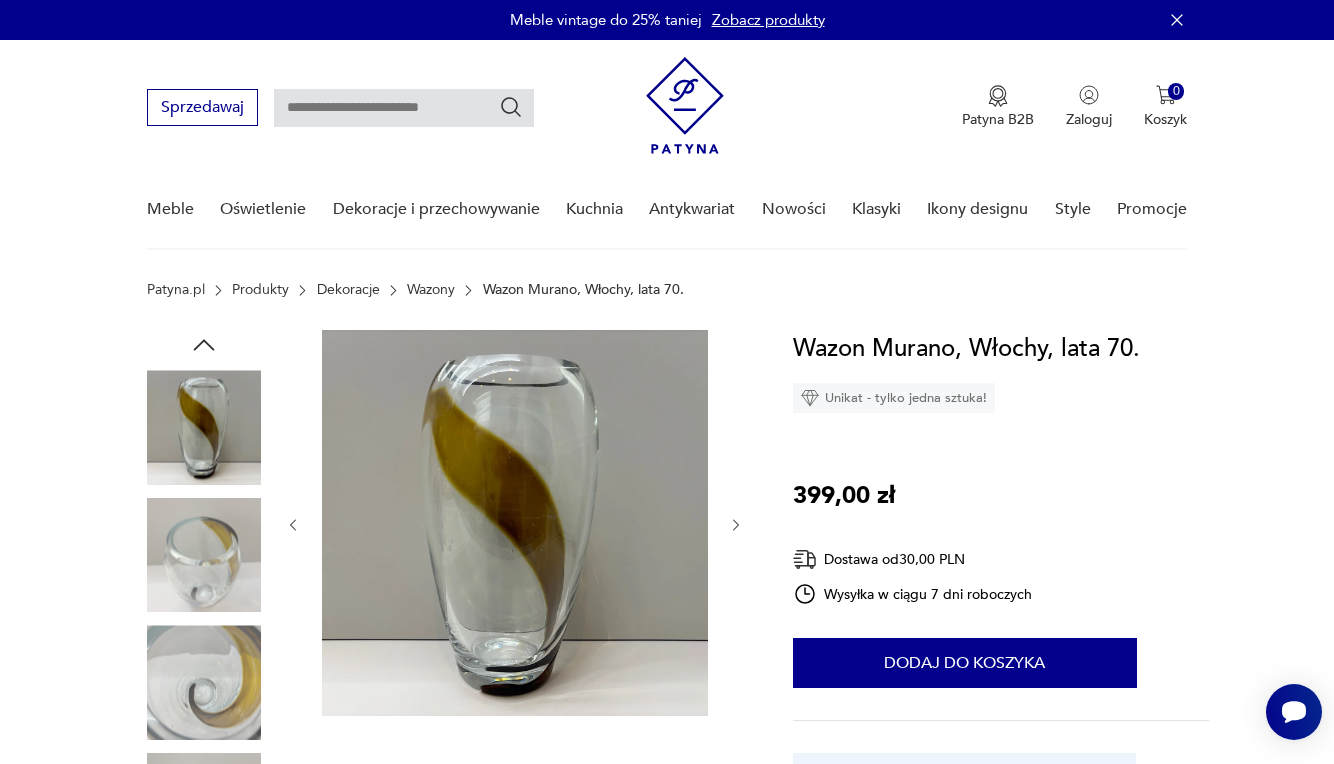 click 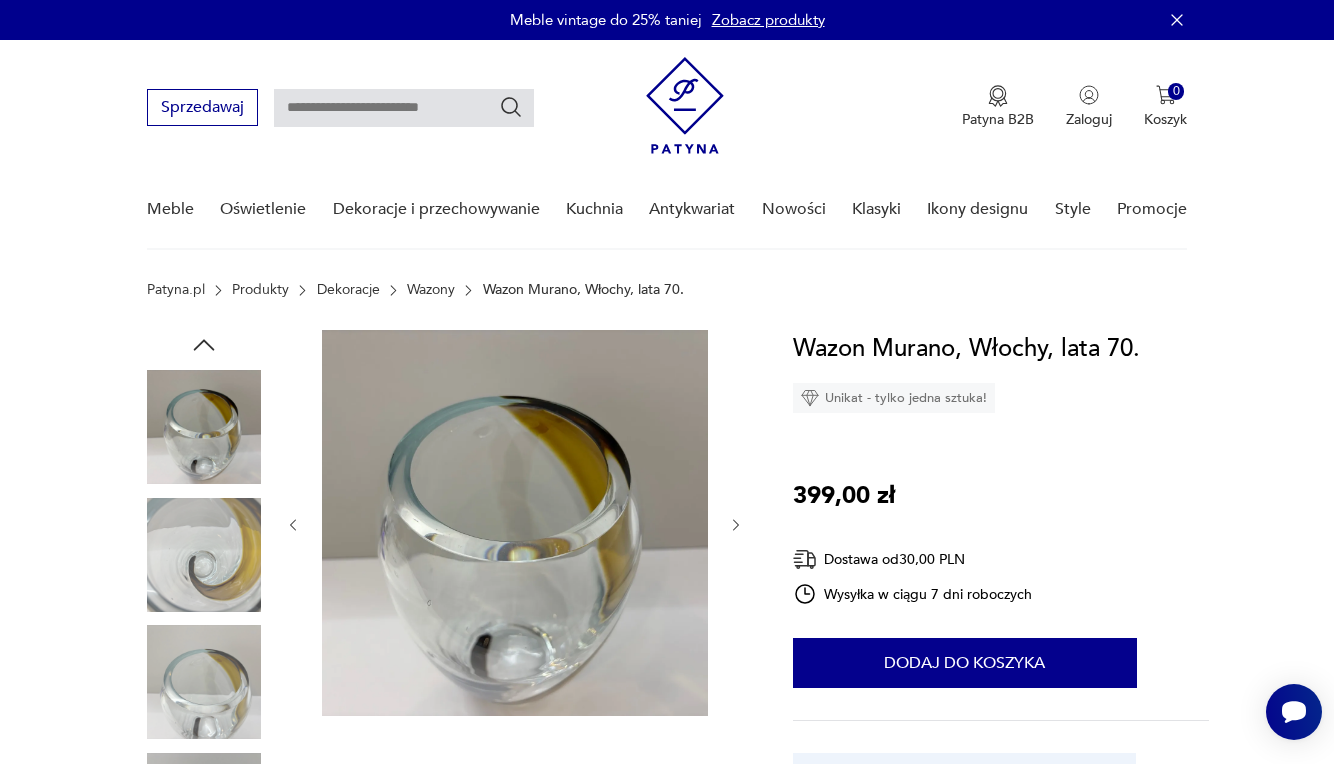 click 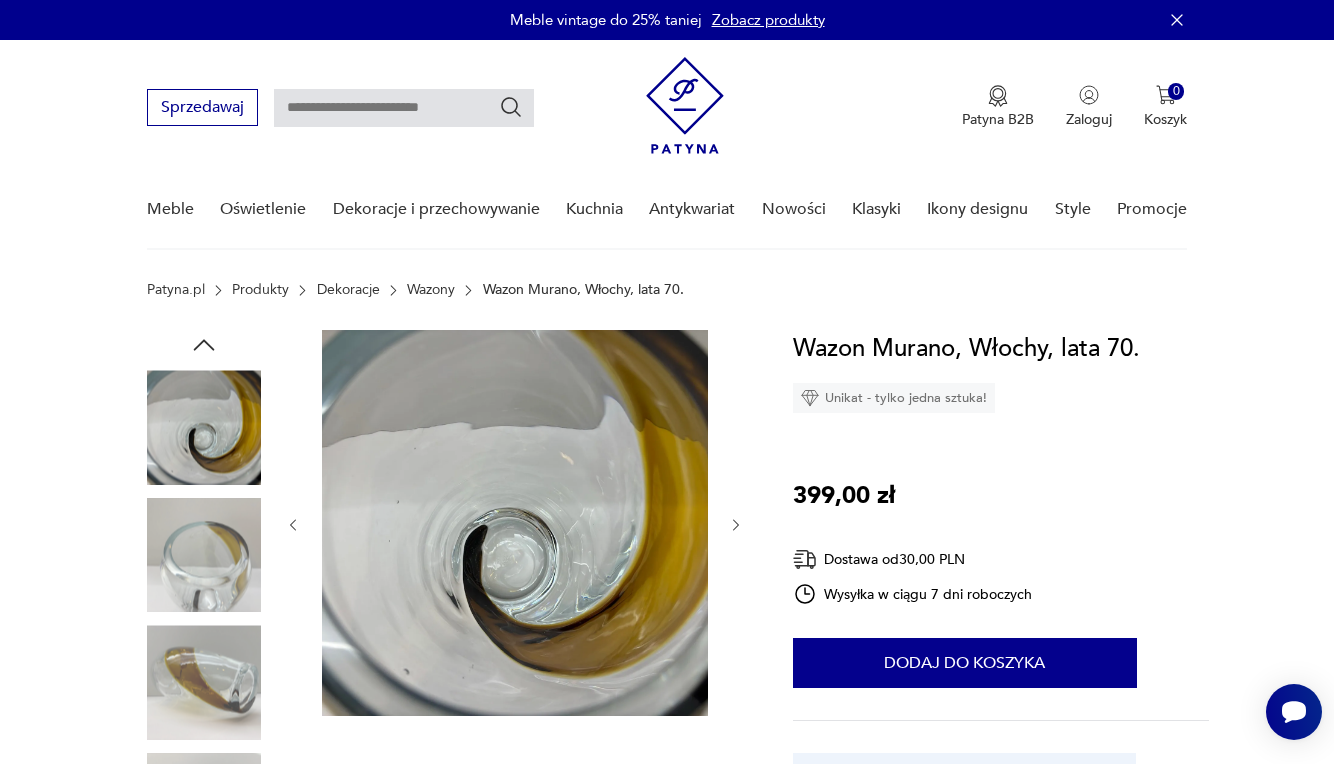 click 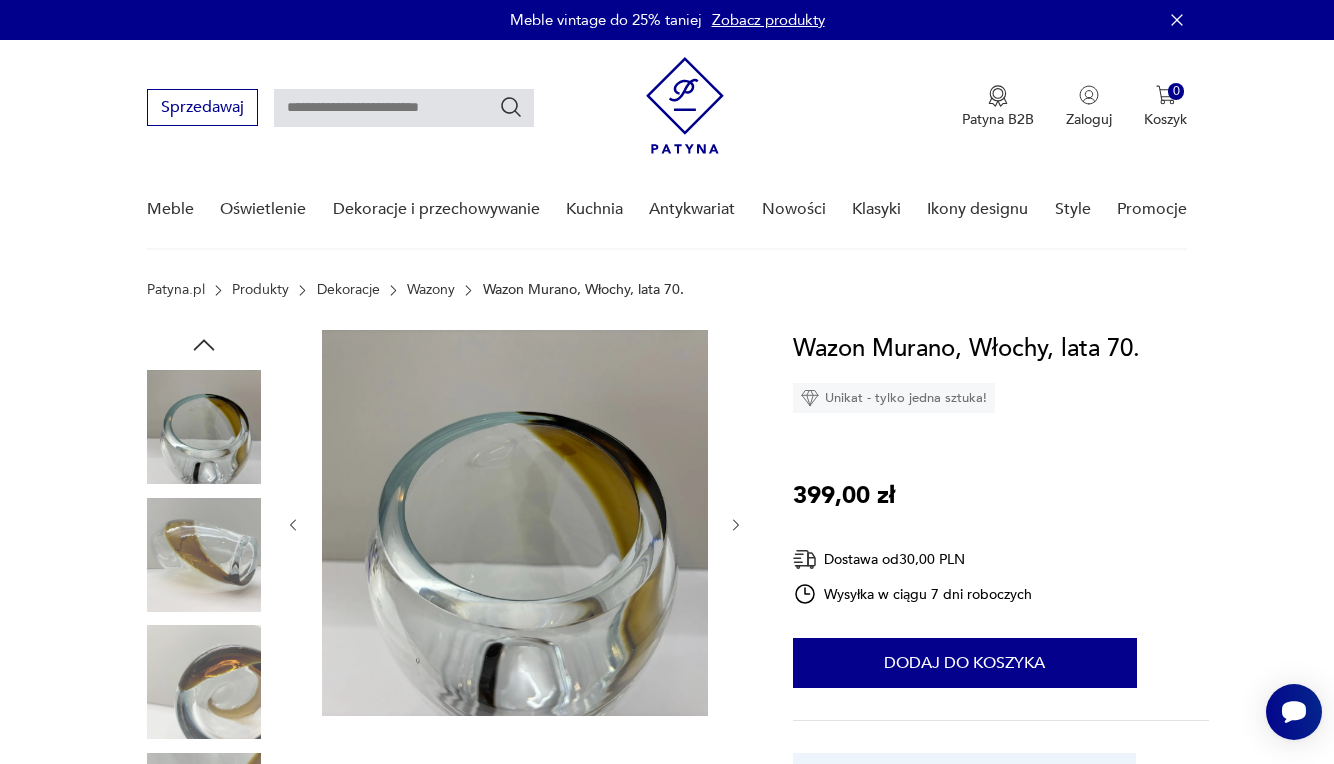 click 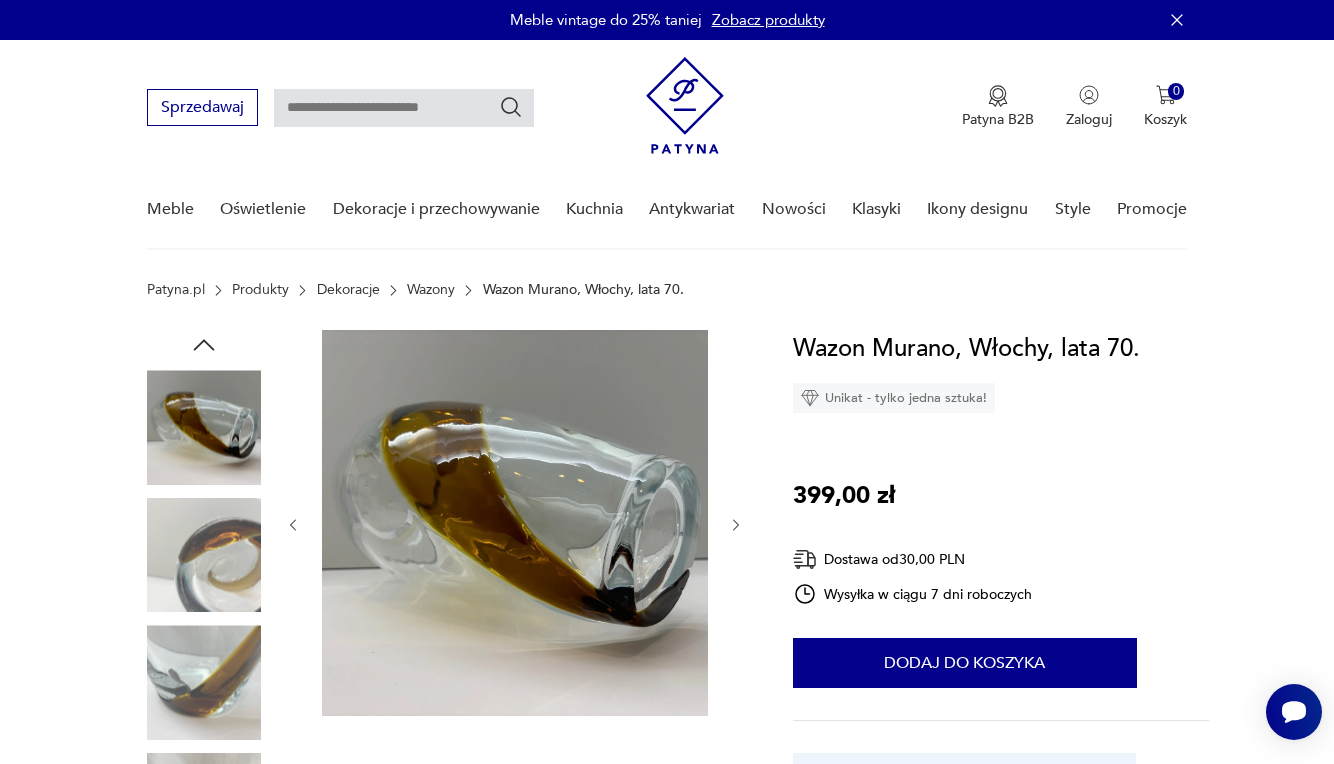 click 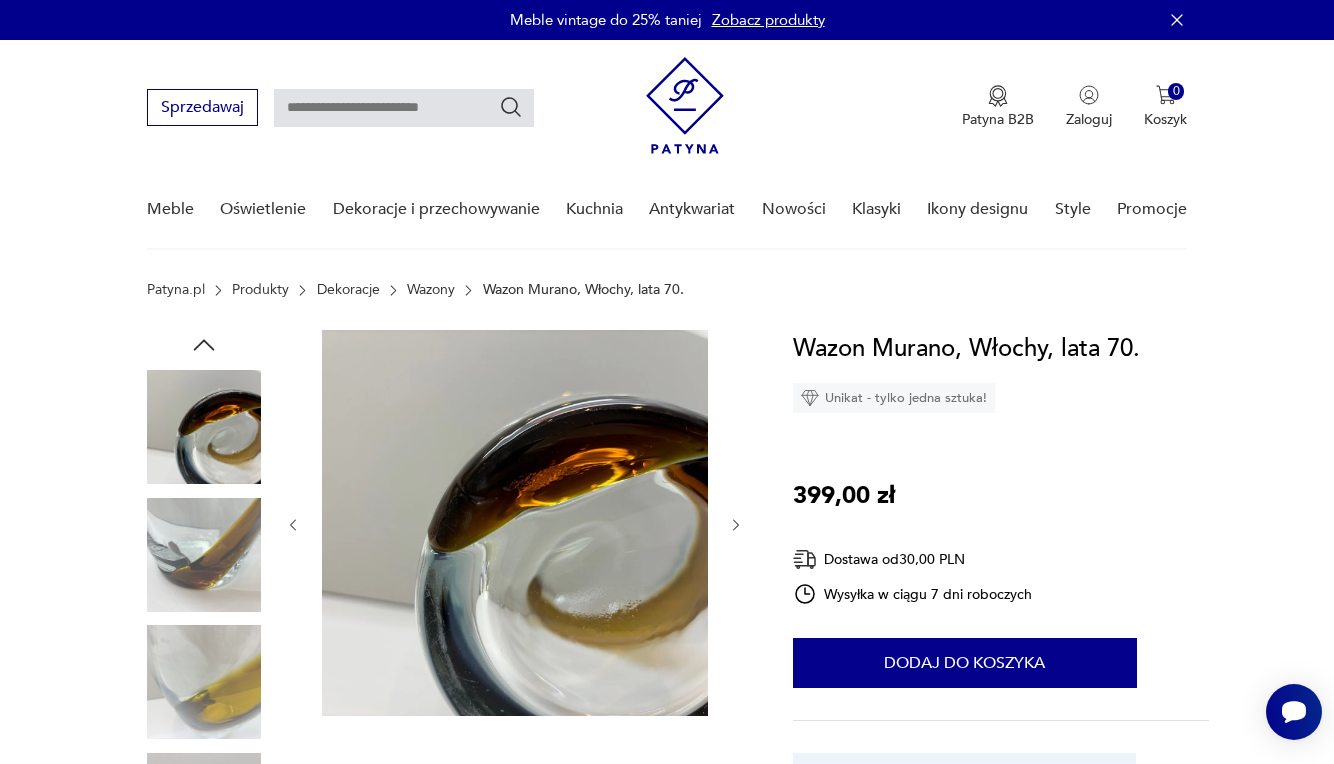 click 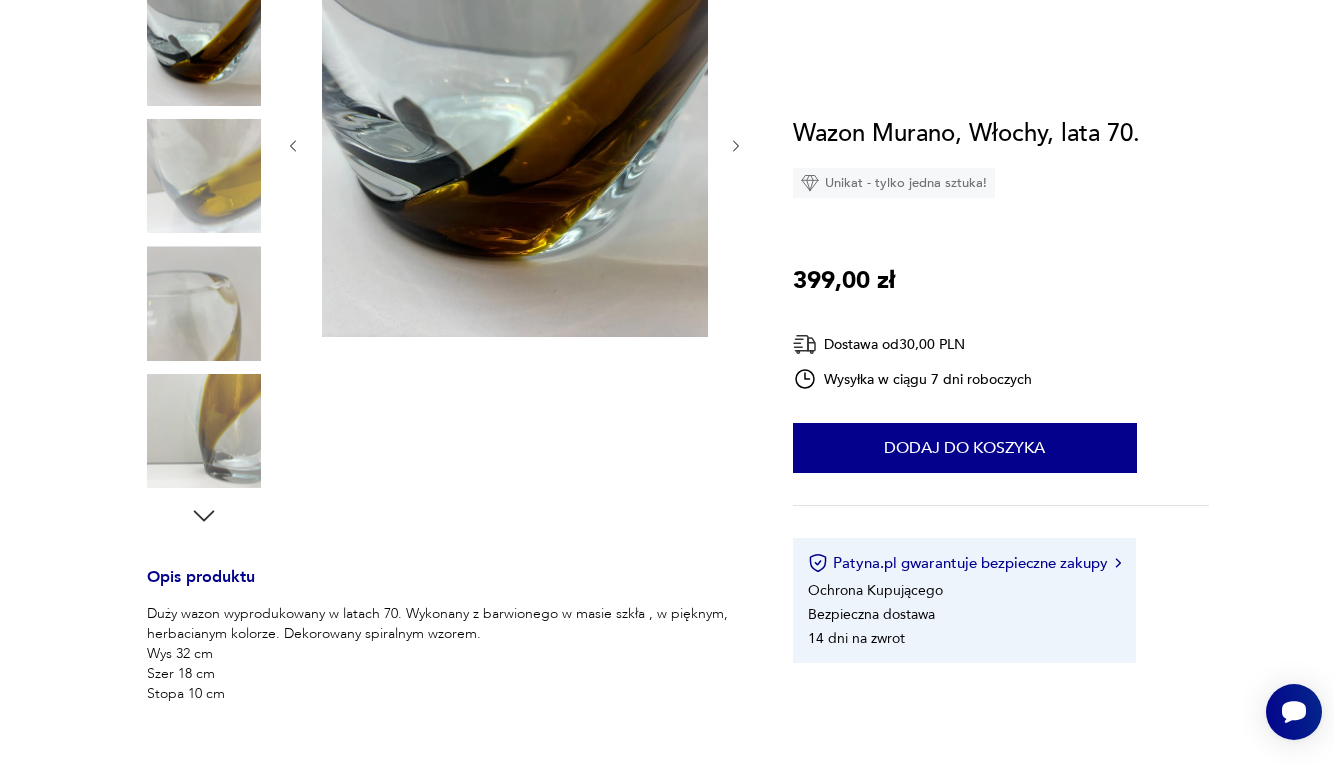 scroll, scrollTop: 543, scrollLeft: 0, axis: vertical 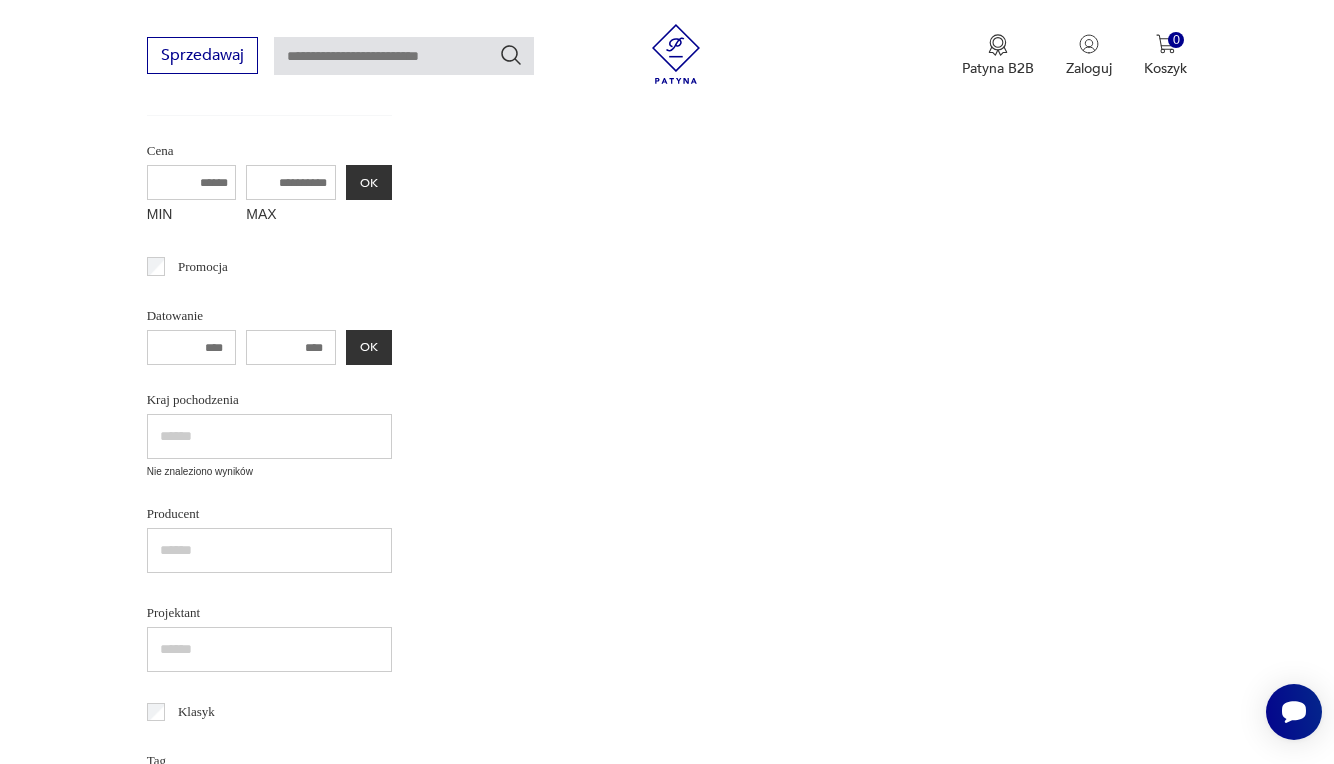type on "******" 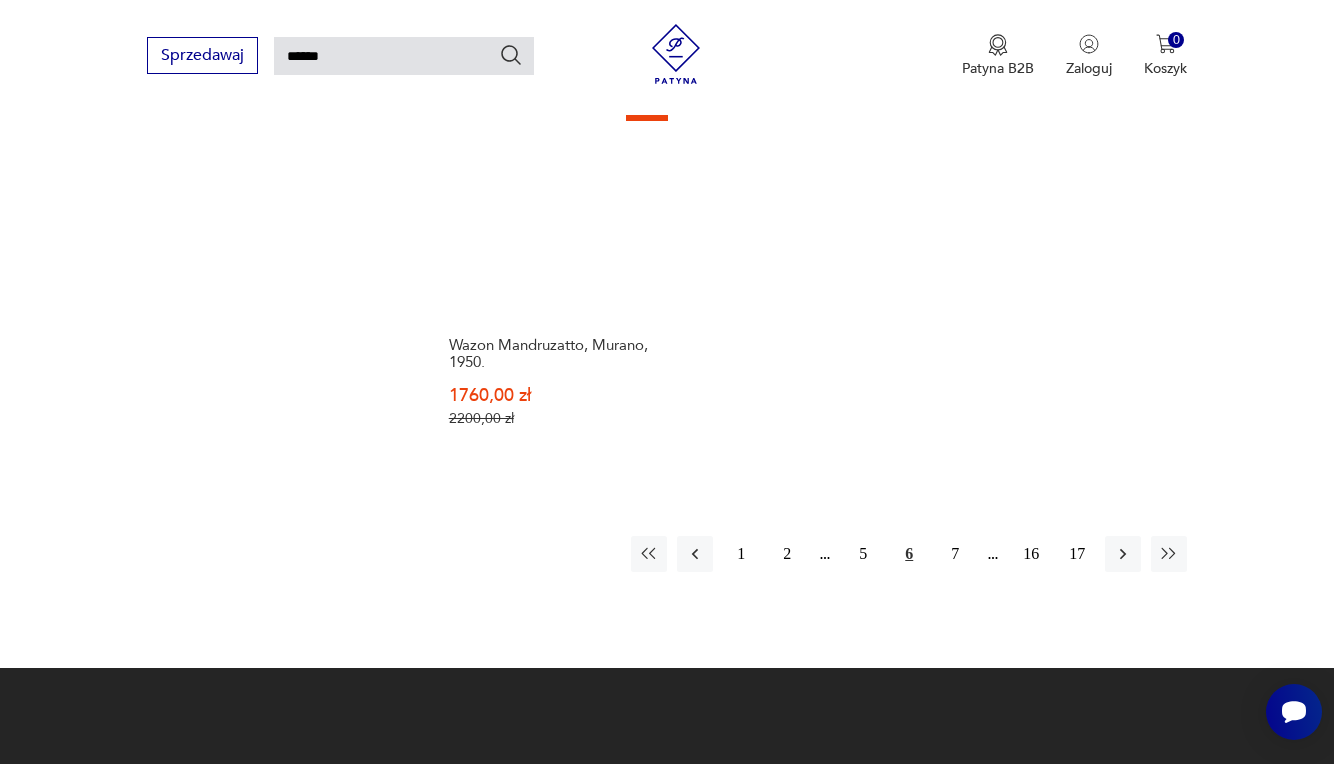 scroll, scrollTop: 2385, scrollLeft: 0, axis: vertical 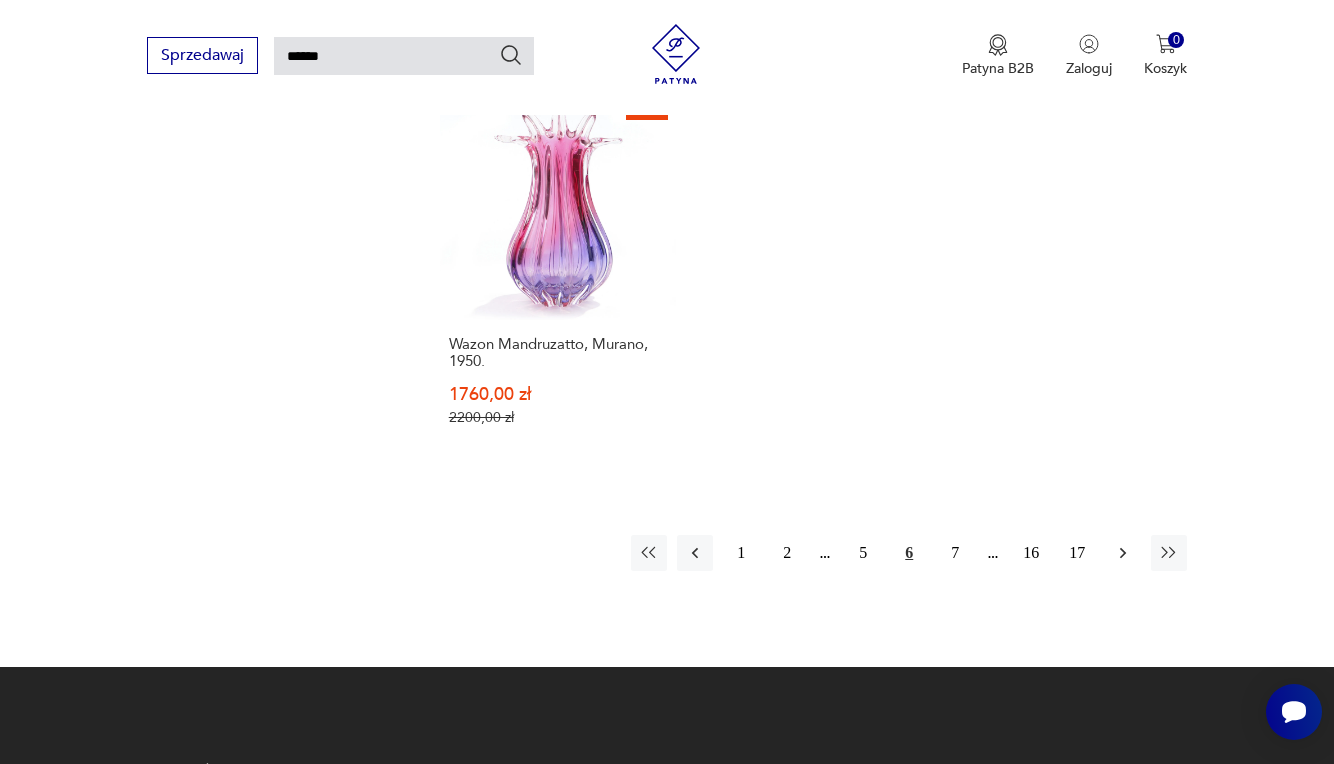 click 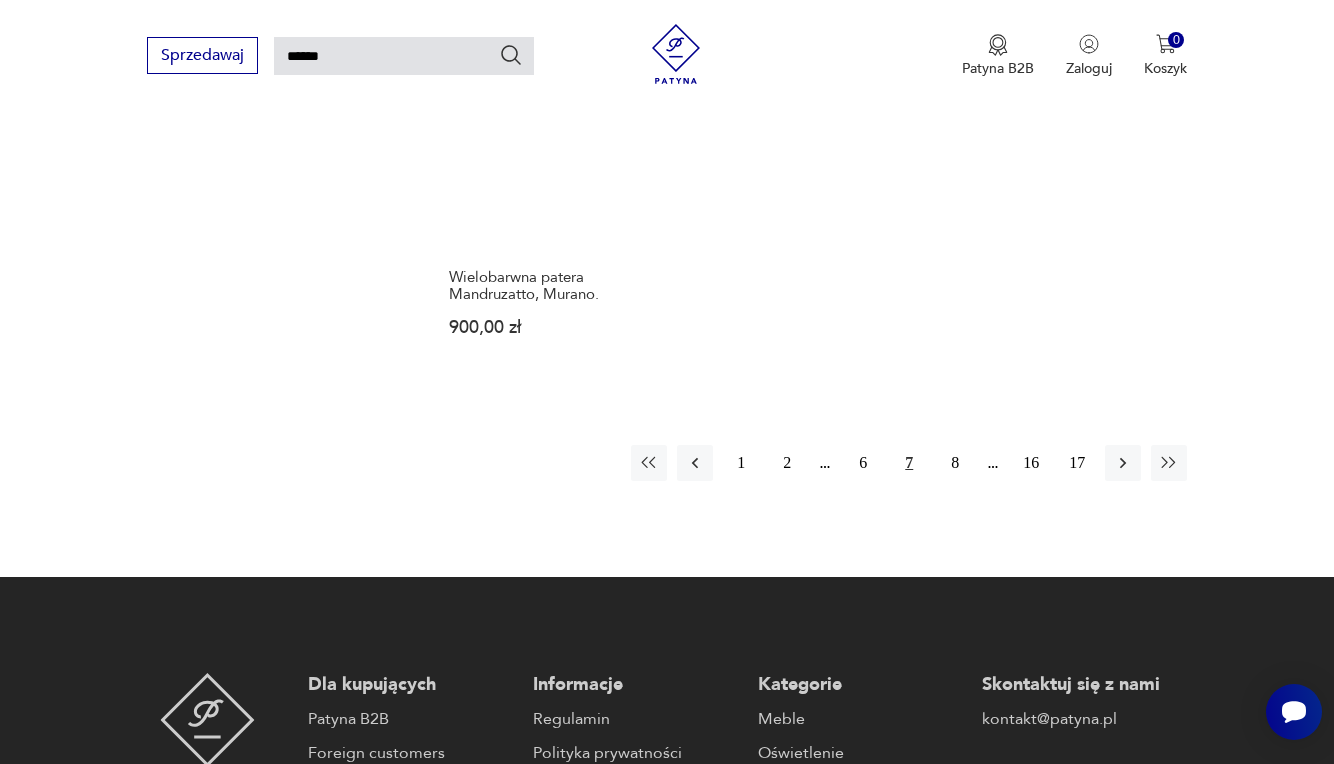 scroll, scrollTop: 2491, scrollLeft: 0, axis: vertical 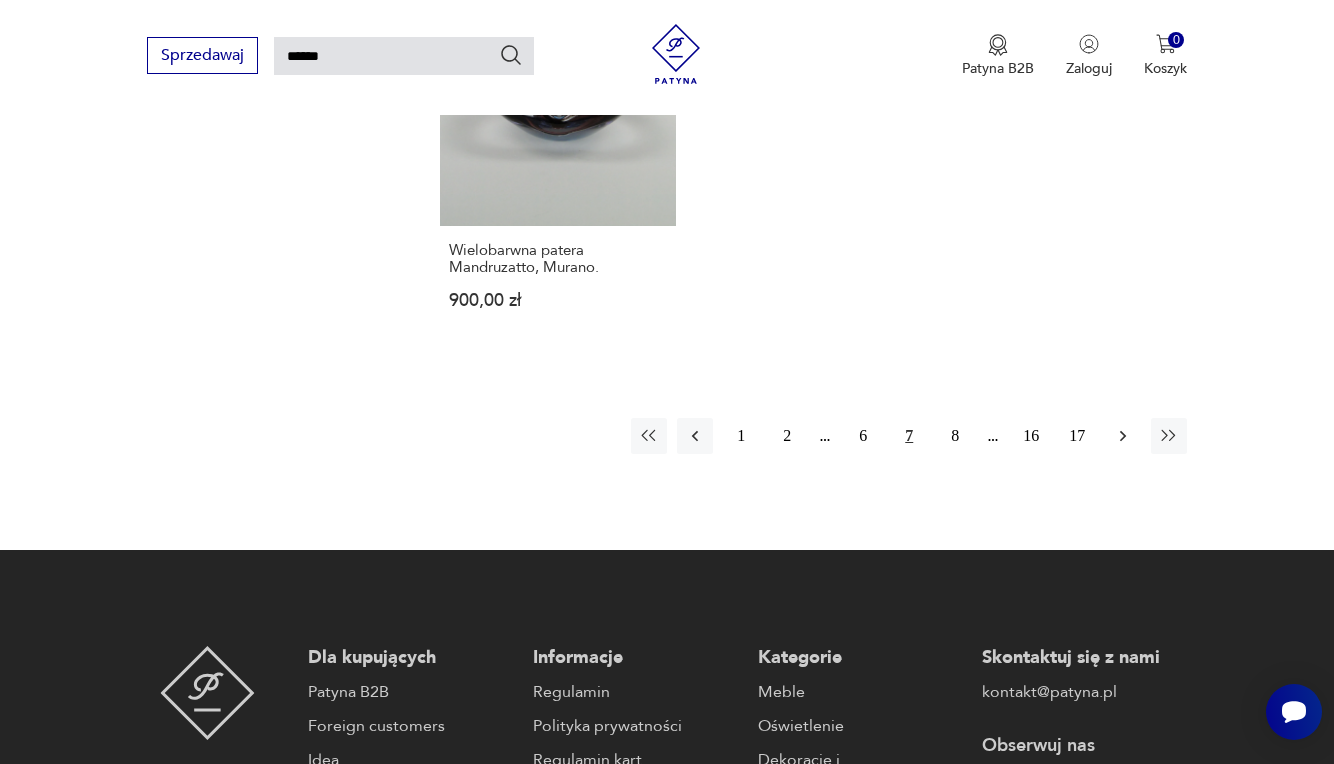 click 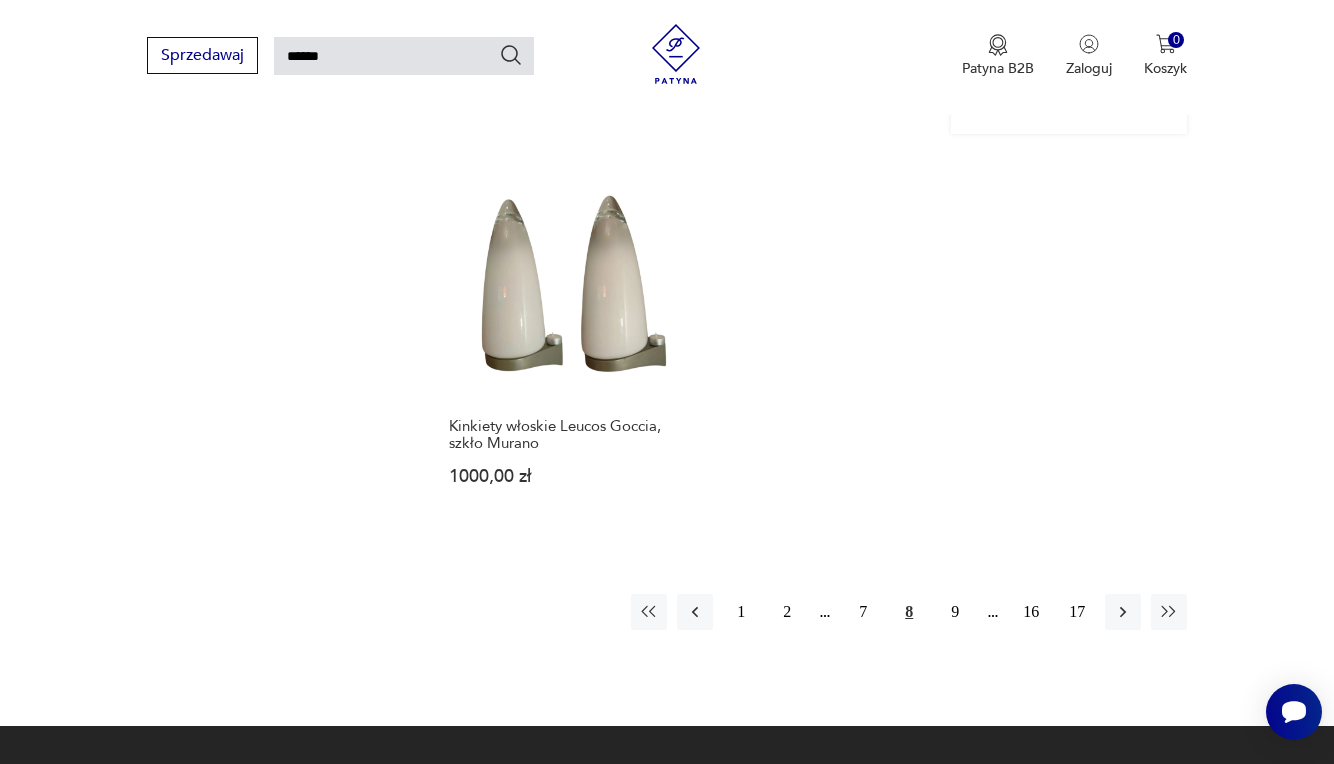 scroll, scrollTop: 2230, scrollLeft: 0, axis: vertical 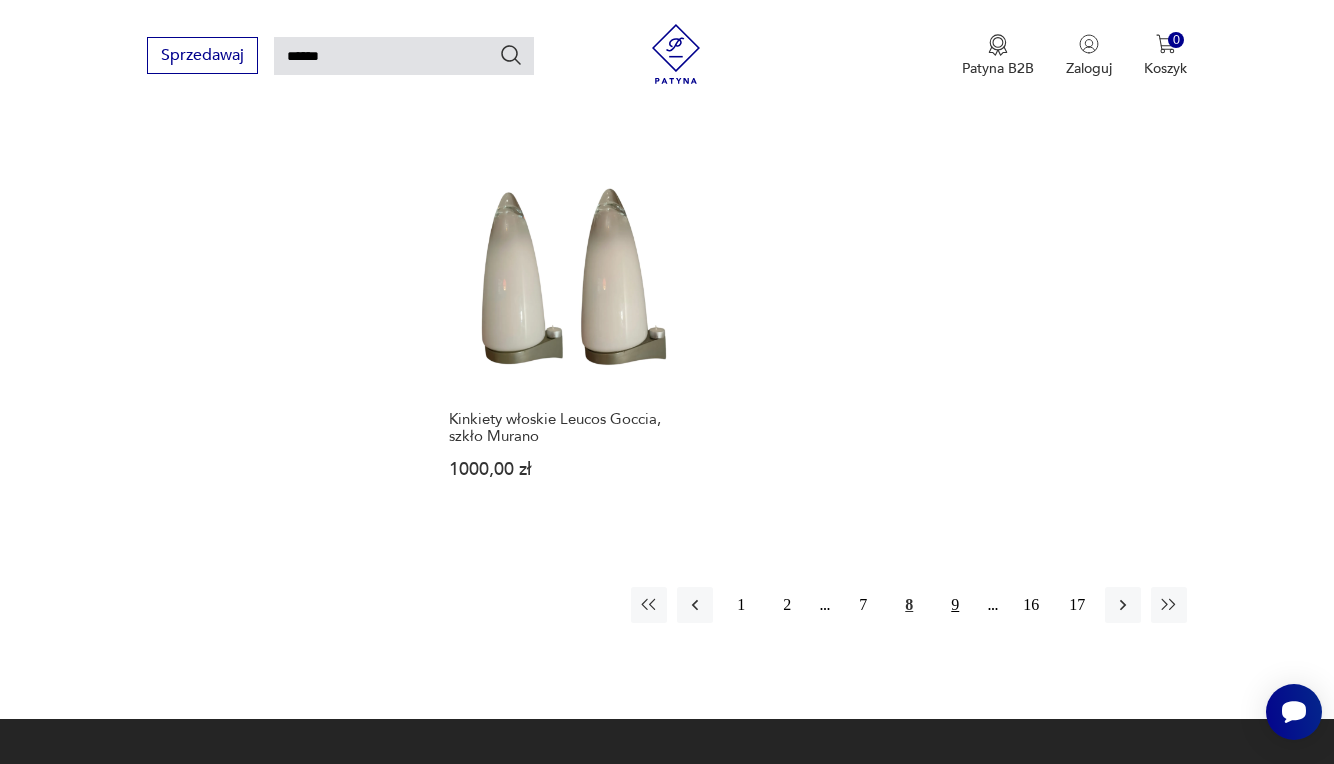 click on "9" at bounding box center [955, 605] 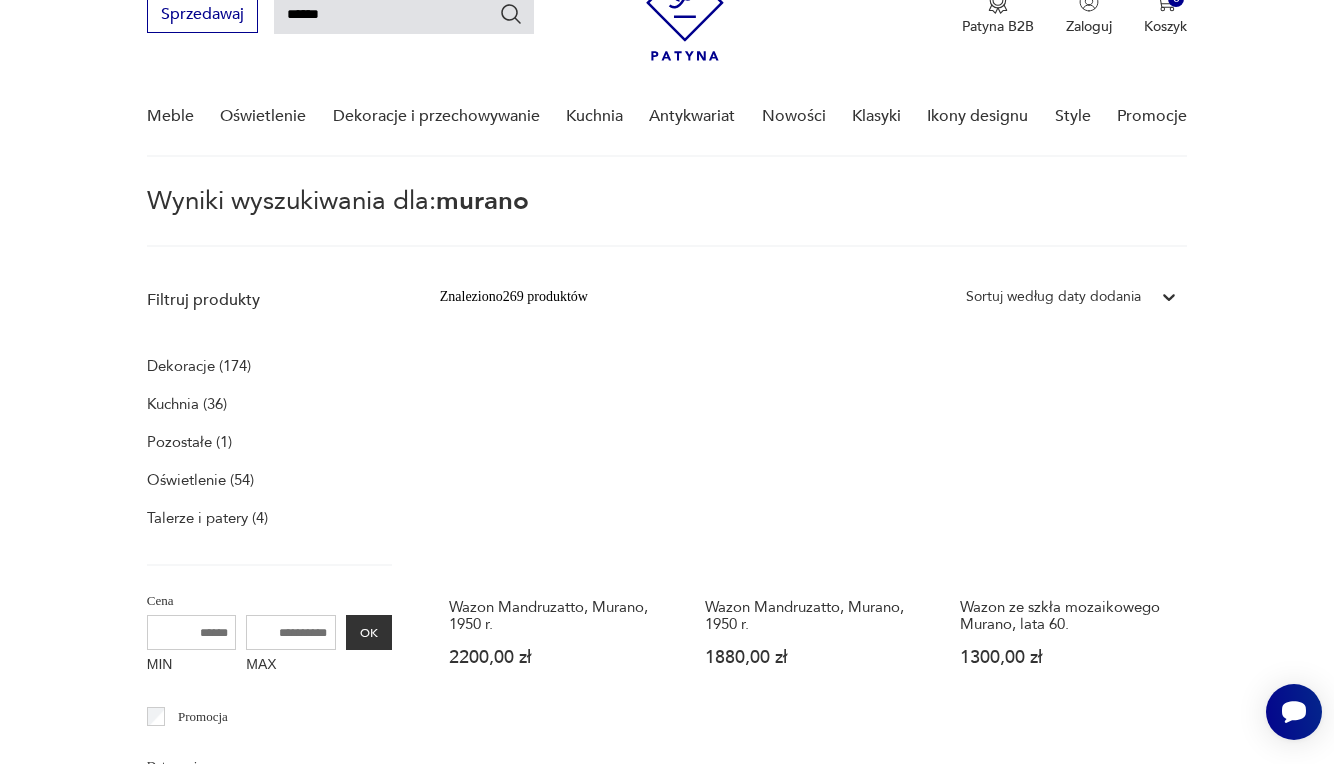 scroll, scrollTop: 72, scrollLeft: 0, axis: vertical 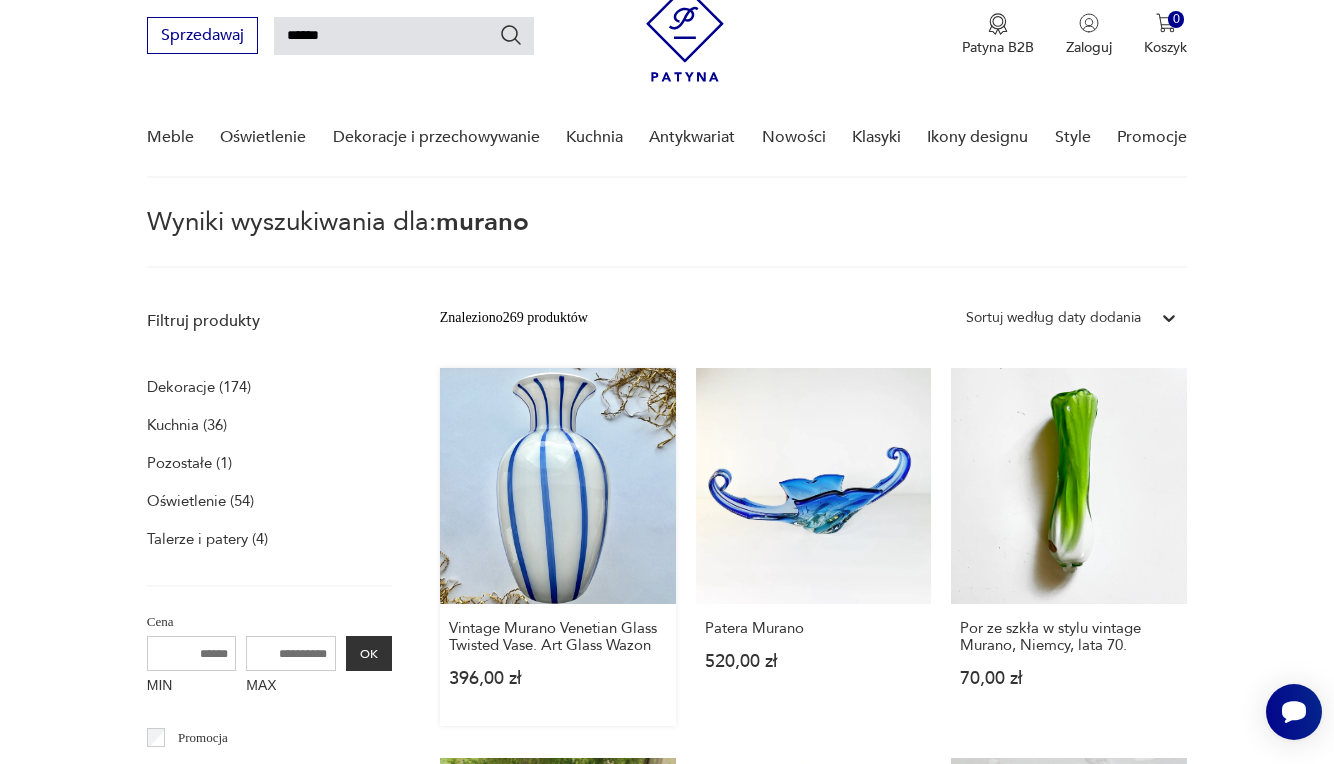 click on "Vintage Murano Venetian Glass Twisted Vase. Art Glass Wazon [PRICE]" at bounding box center [558, 547] 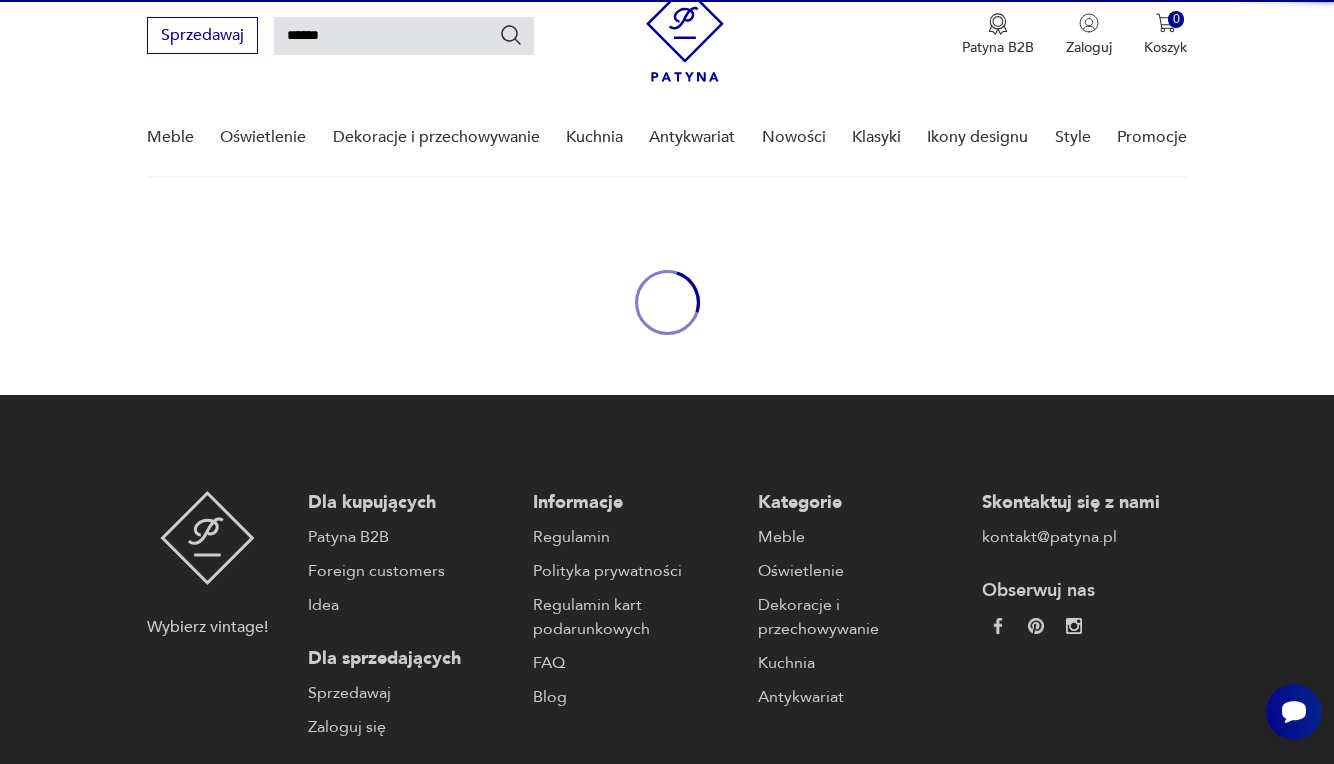 type 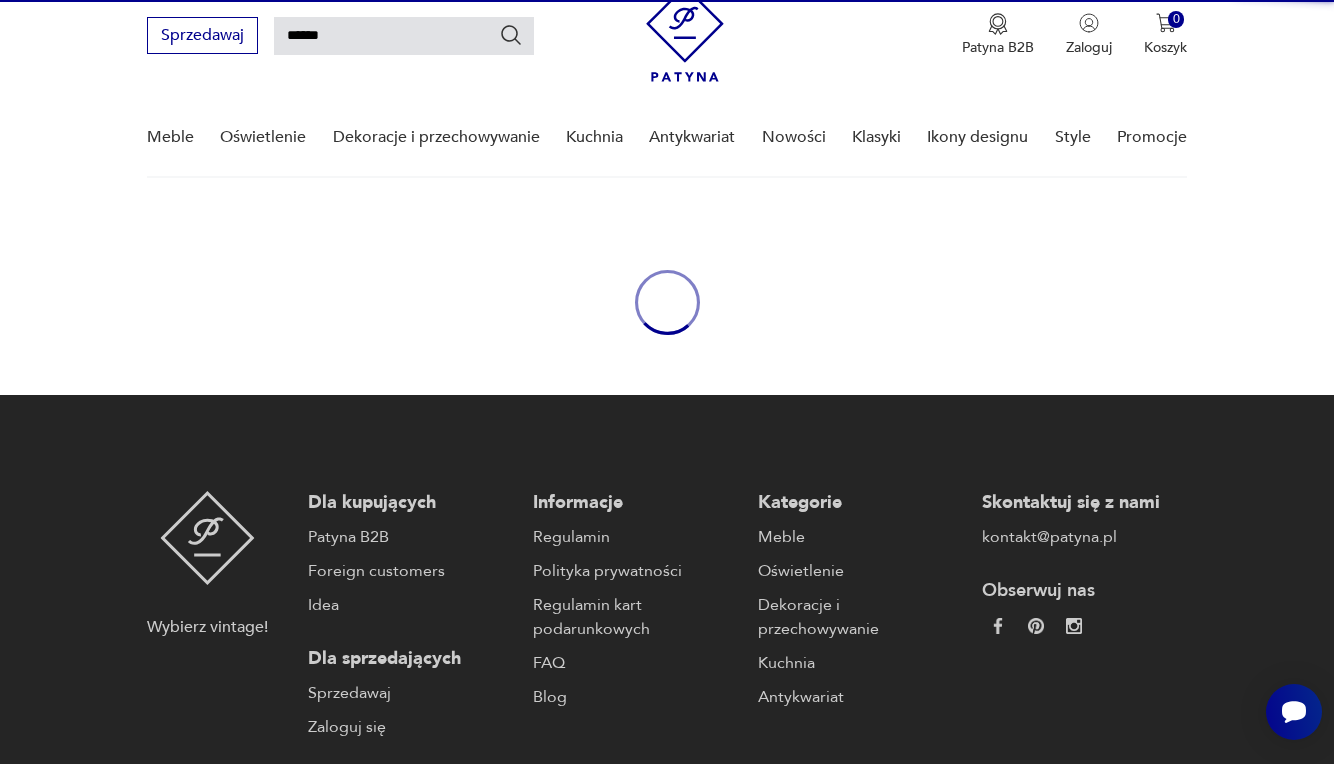 type 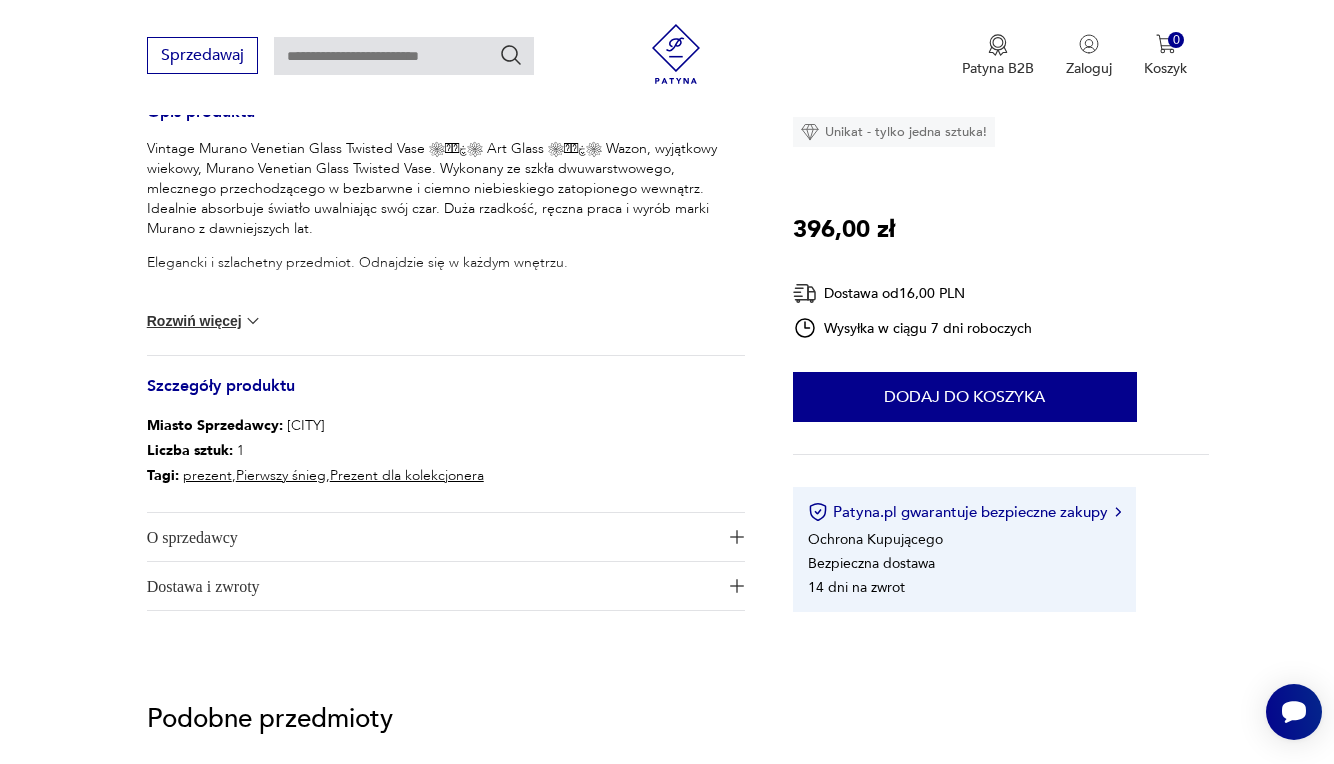scroll, scrollTop: 834, scrollLeft: 0, axis: vertical 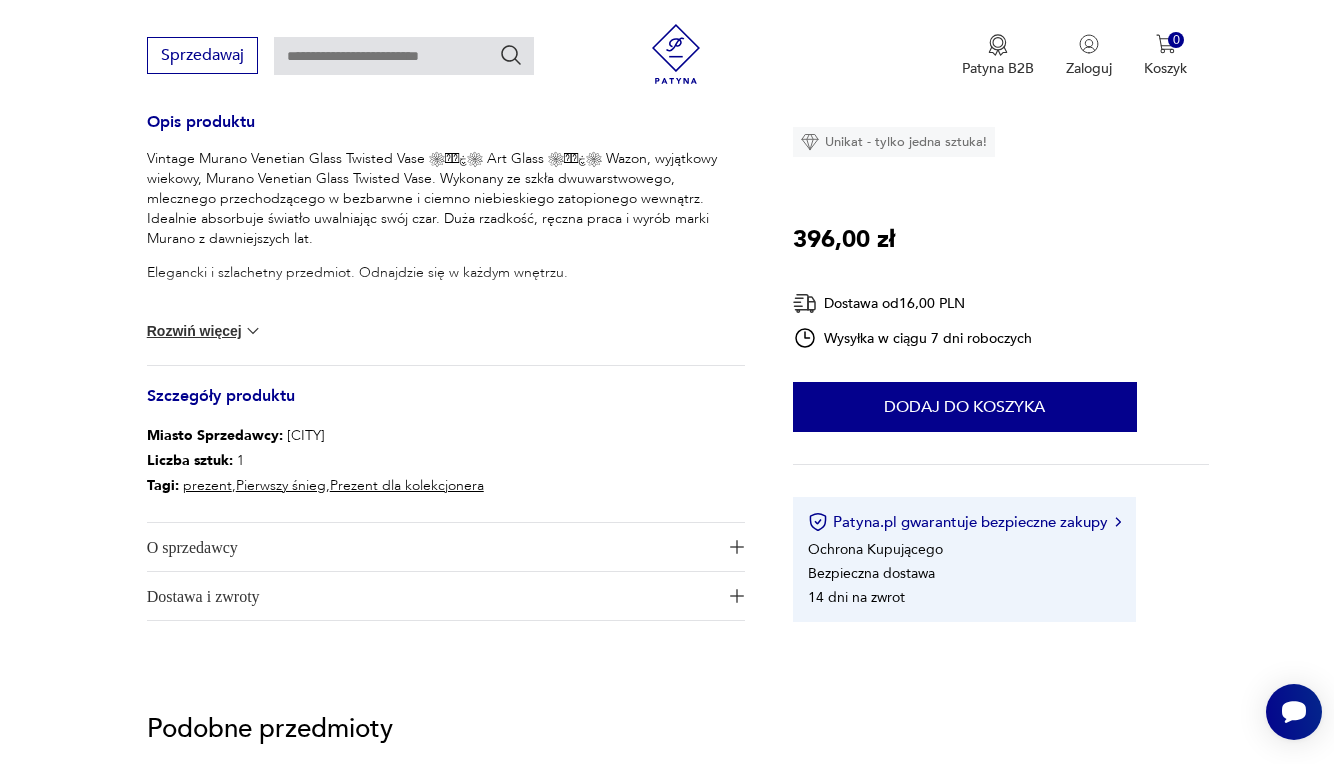 click at bounding box center (253, 331) 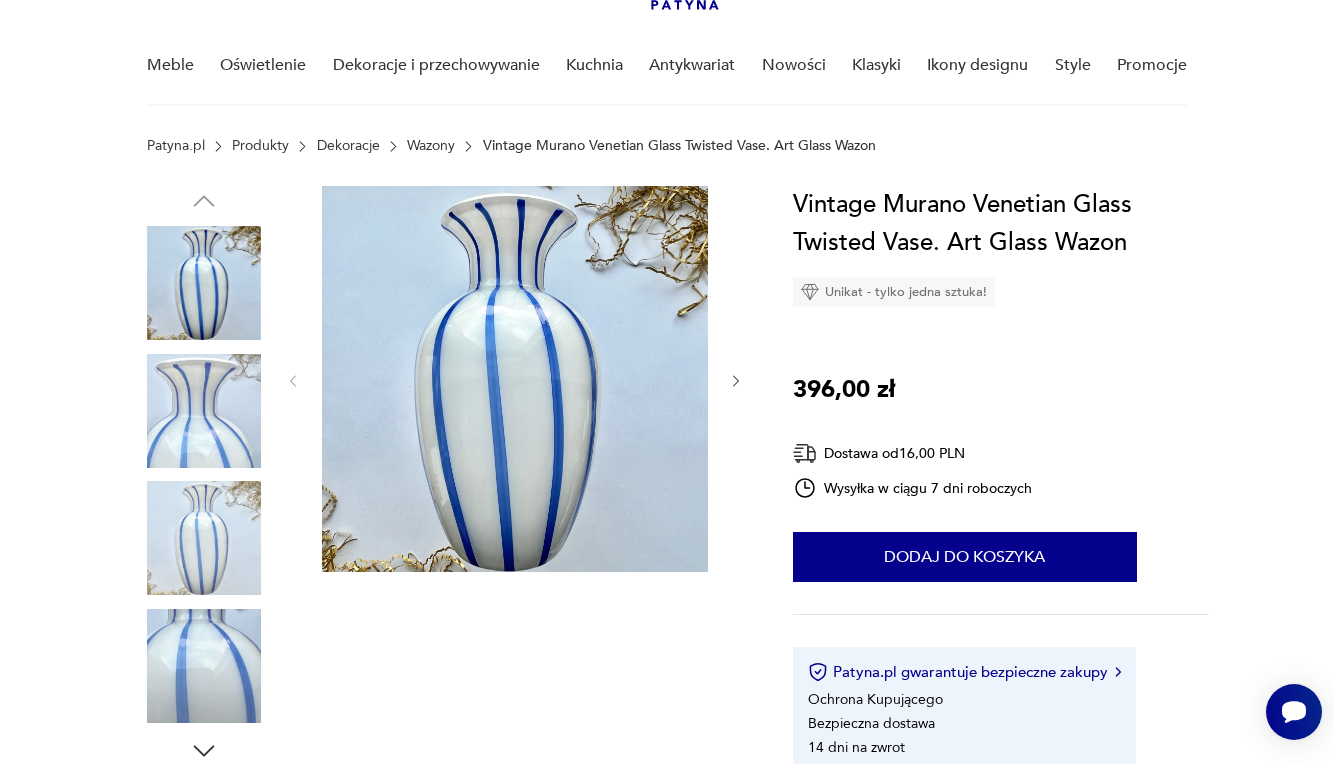 scroll, scrollTop: 141, scrollLeft: 0, axis: vertical 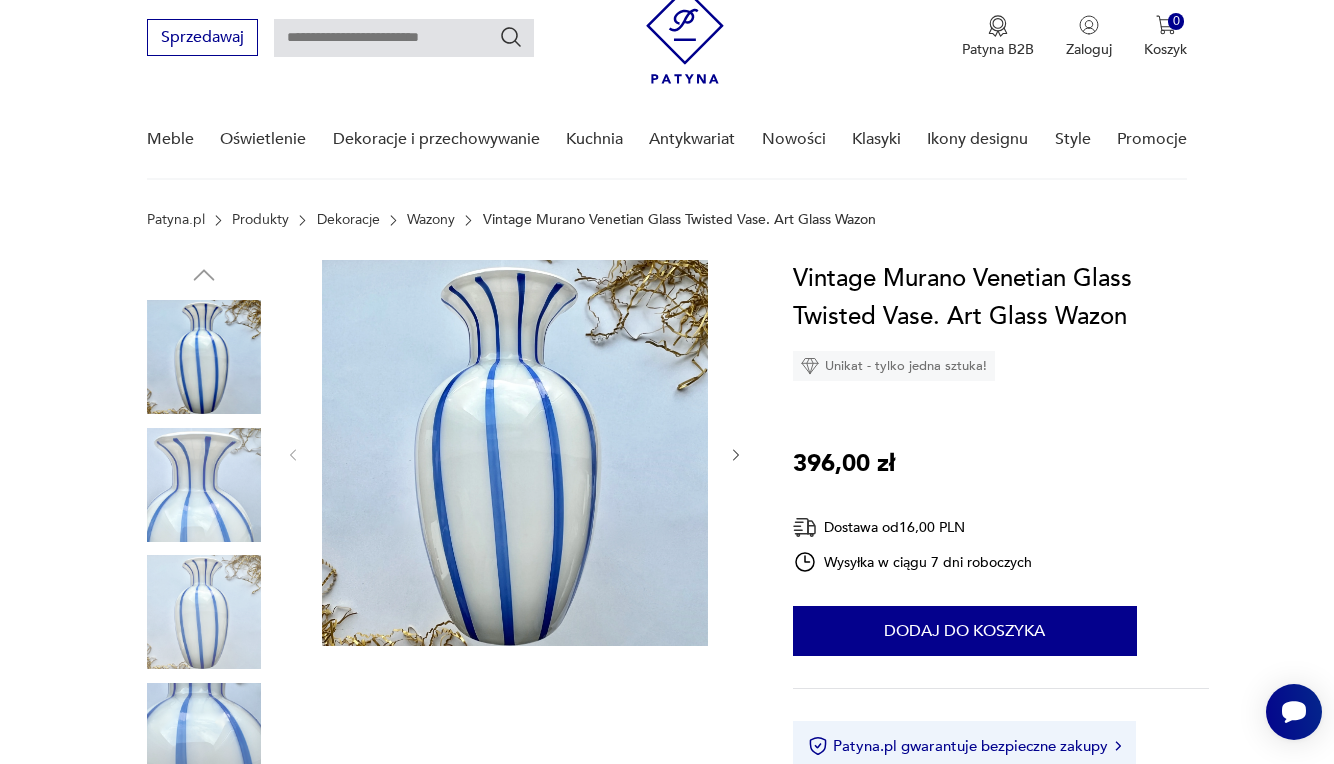 type on "******" 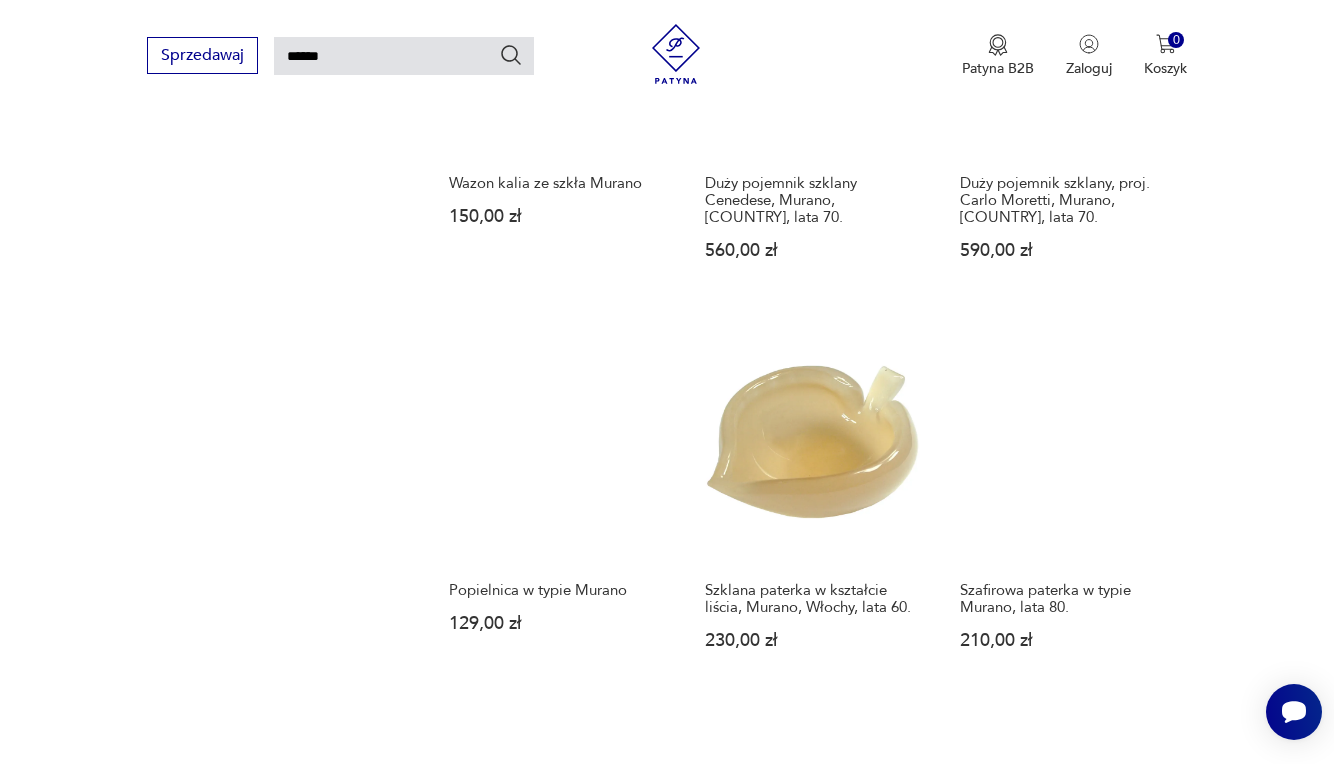 scroll, scrollTop: 1791, scrollLeft: 0, axis: vertical 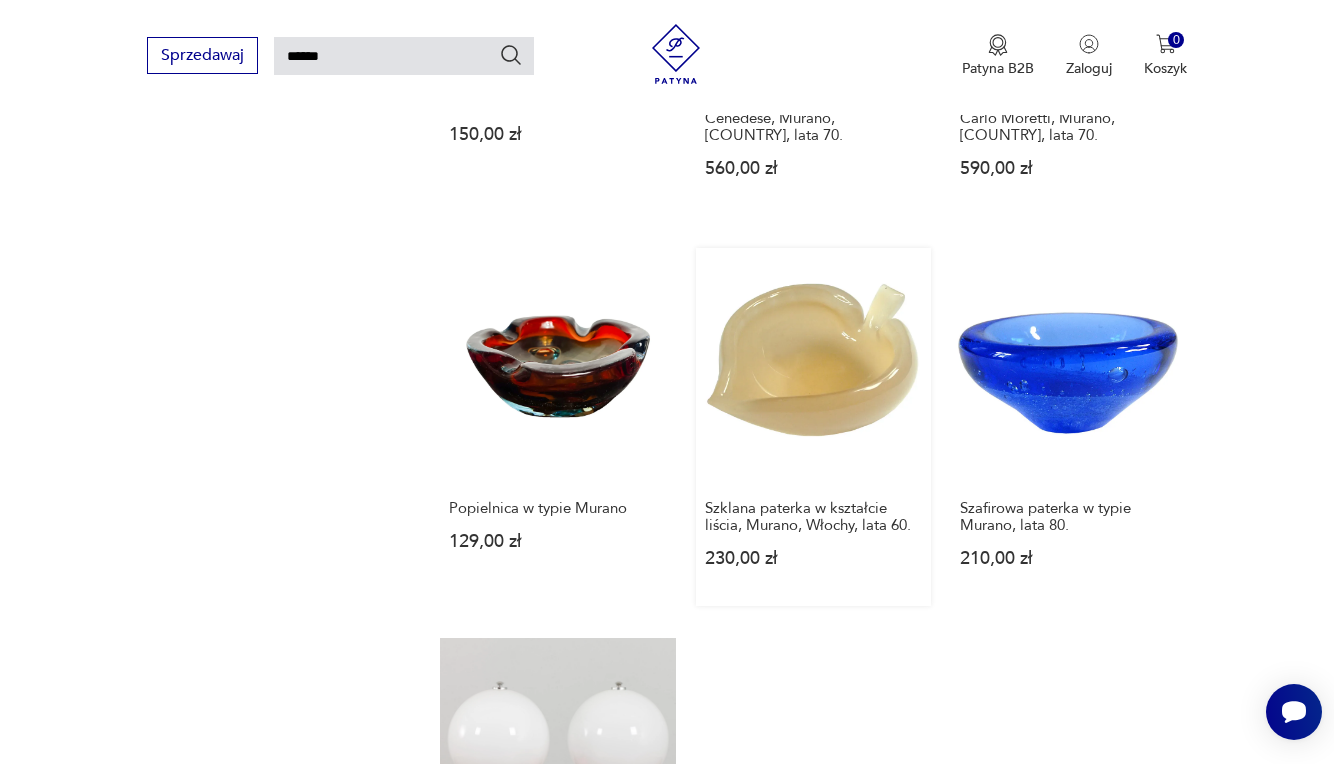 click on "Szklana paterka w kształcie liścia, Murano, [COUNTRY], lata 60. [PRICE]" at bounding box center [814, 427] 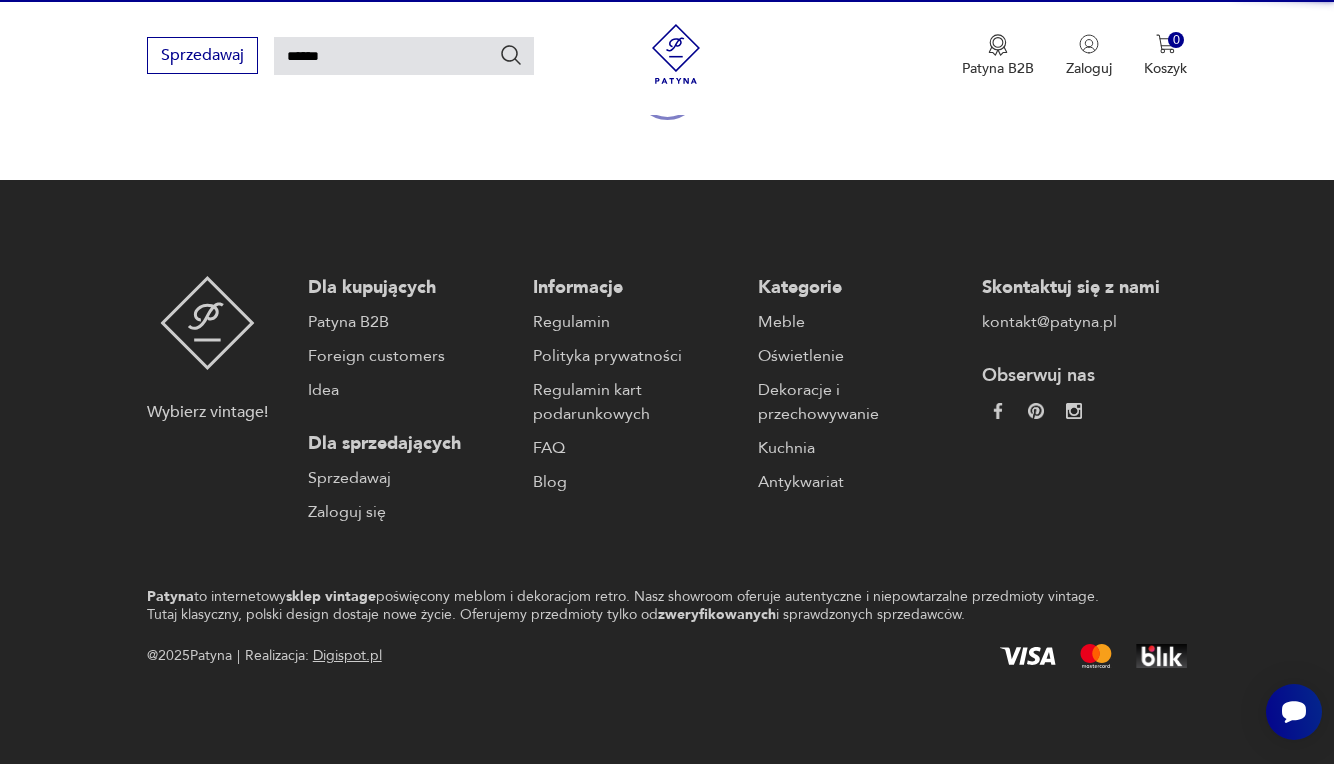 scroll, scrollTop: 287, scrollLeft: 0, axis: vertical 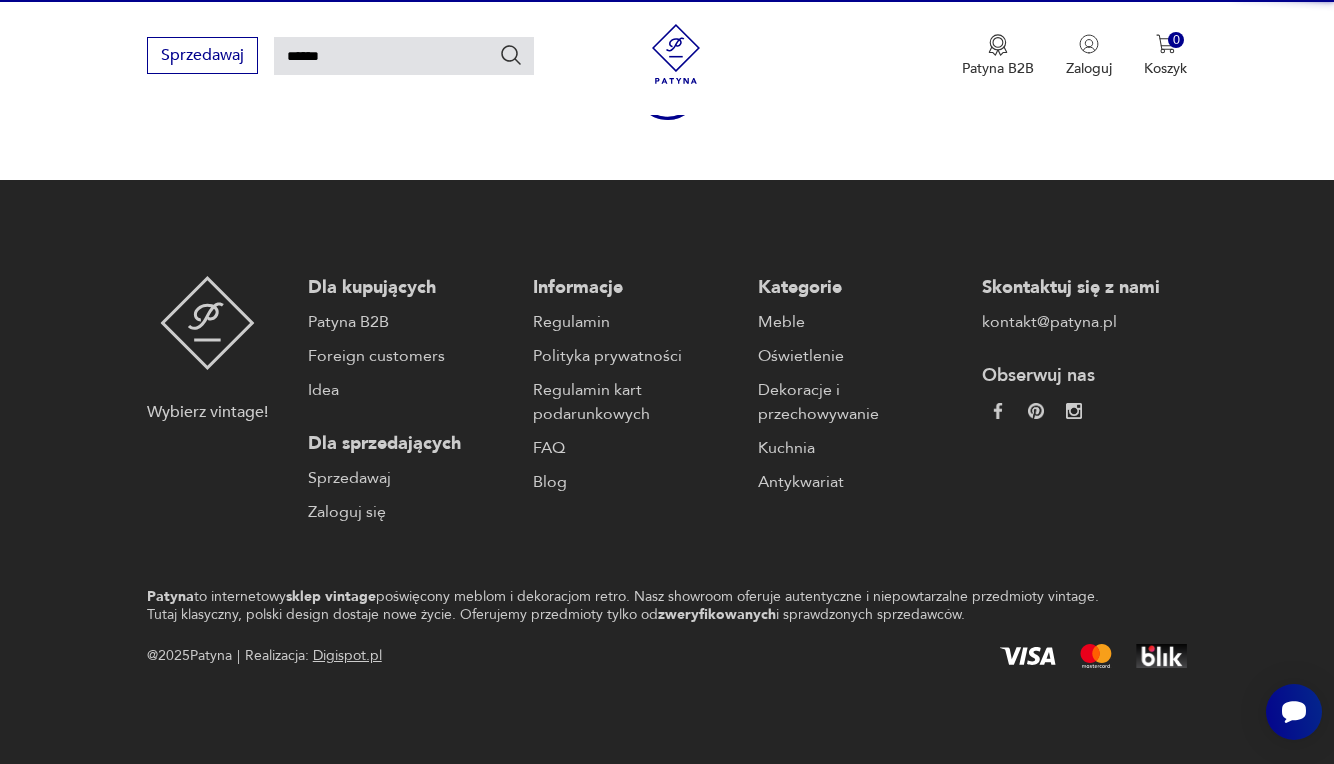 type 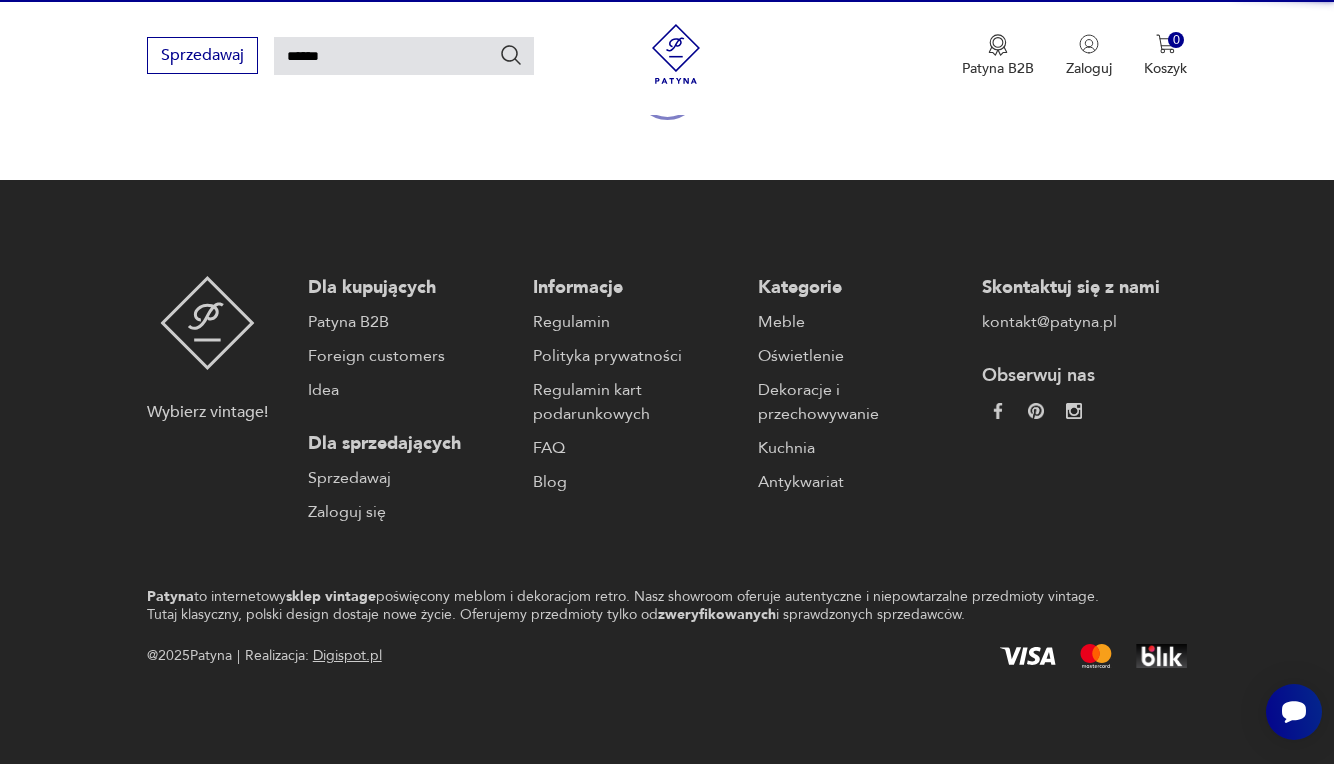 type 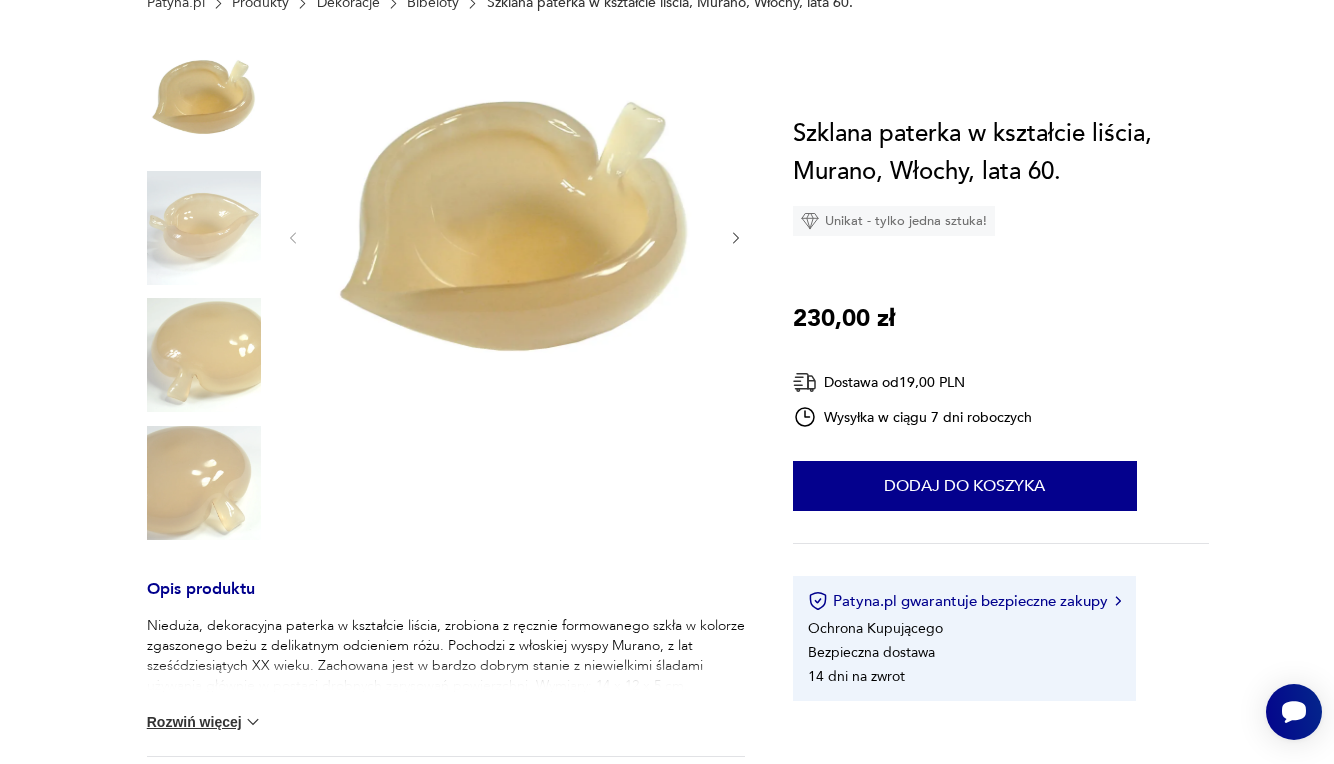 scroll, scrollTop: 0, scrollLeft: 0, axis: both 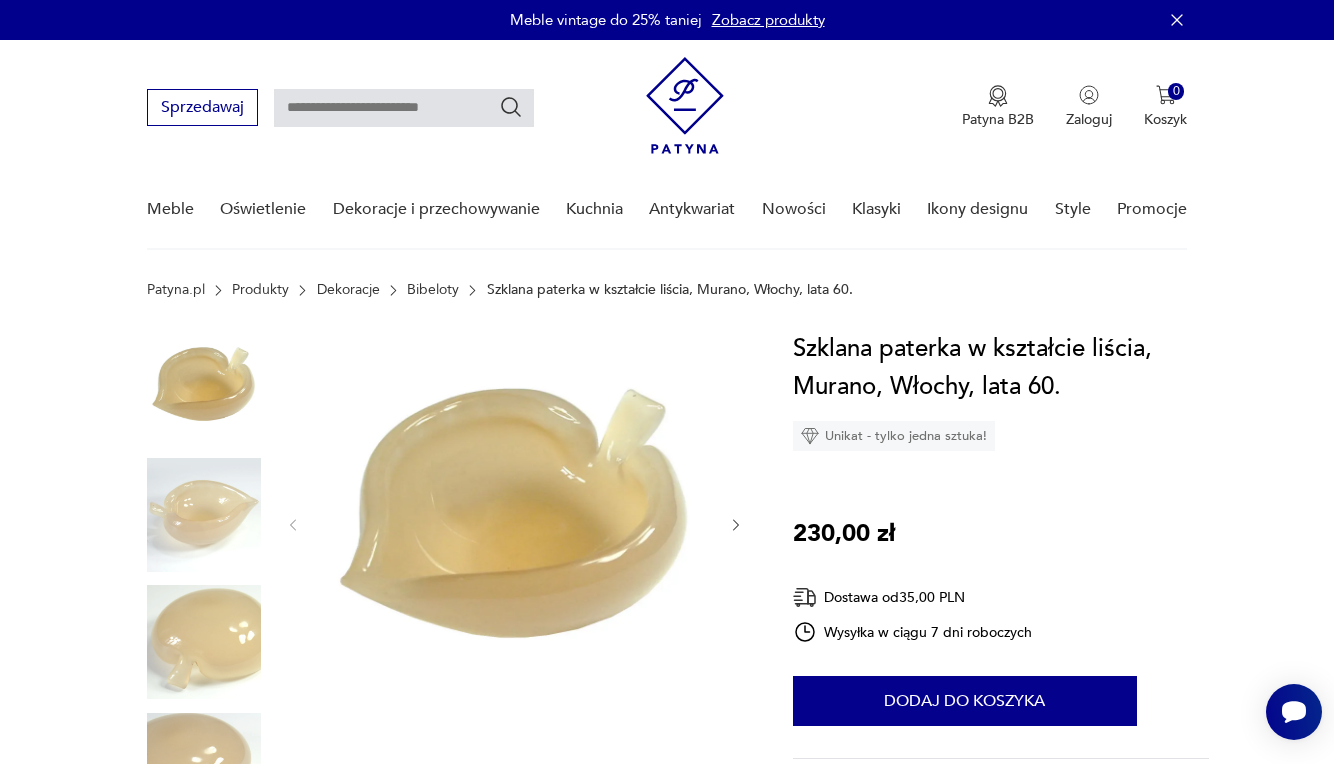 click 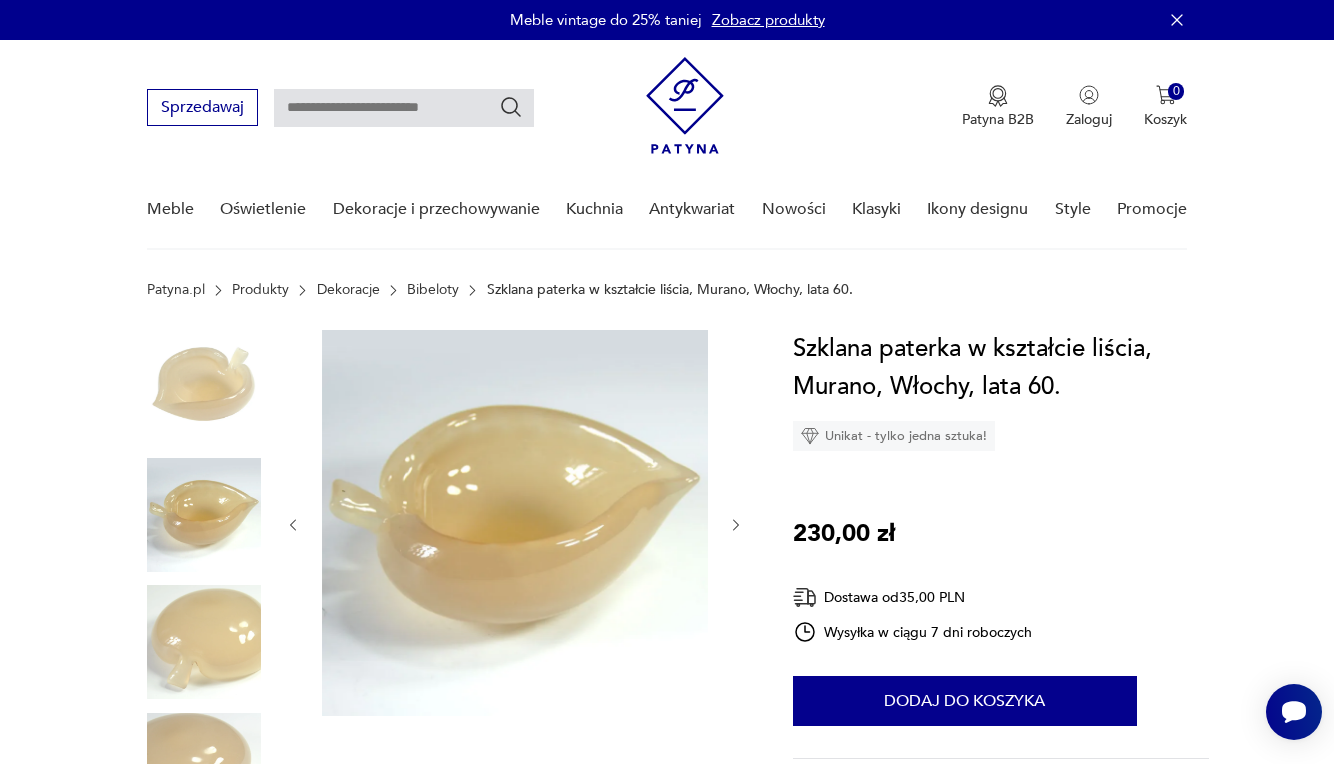 click 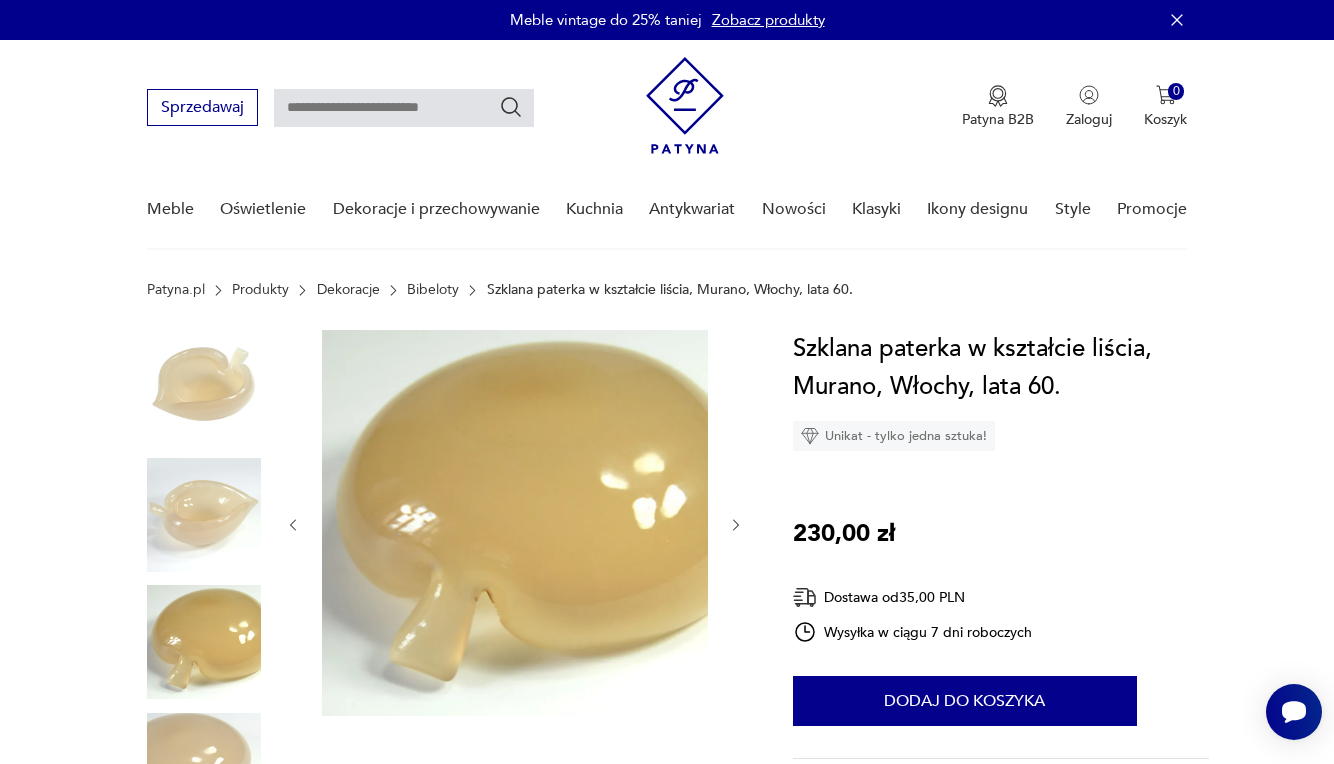 click 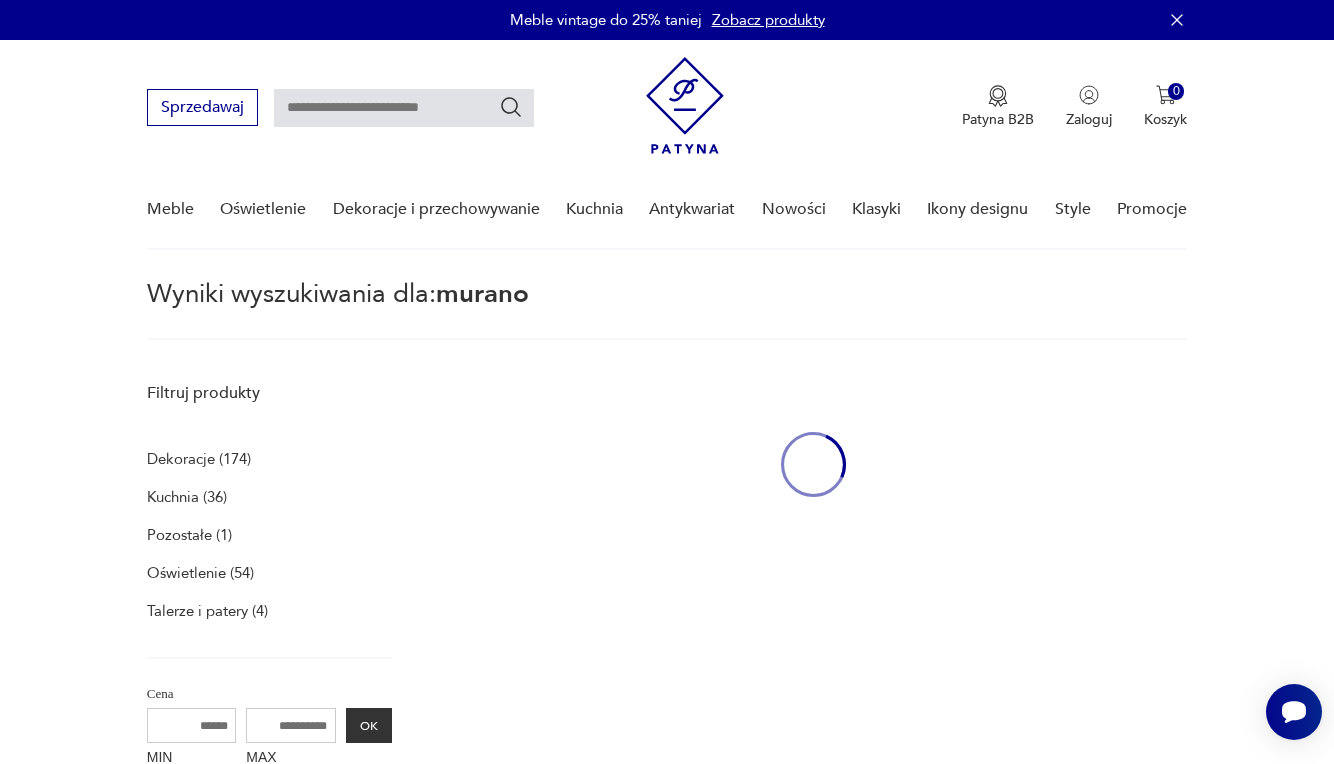 type on "******" 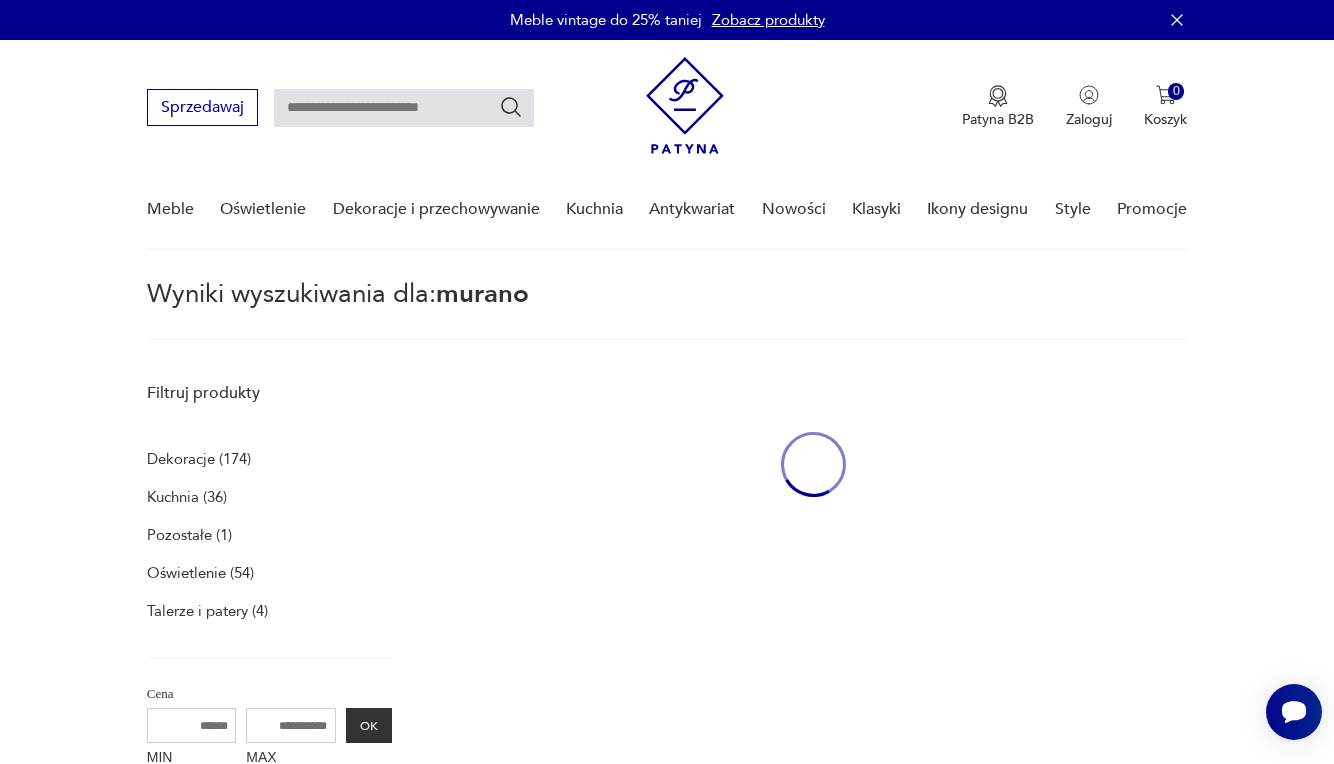 type on "******" 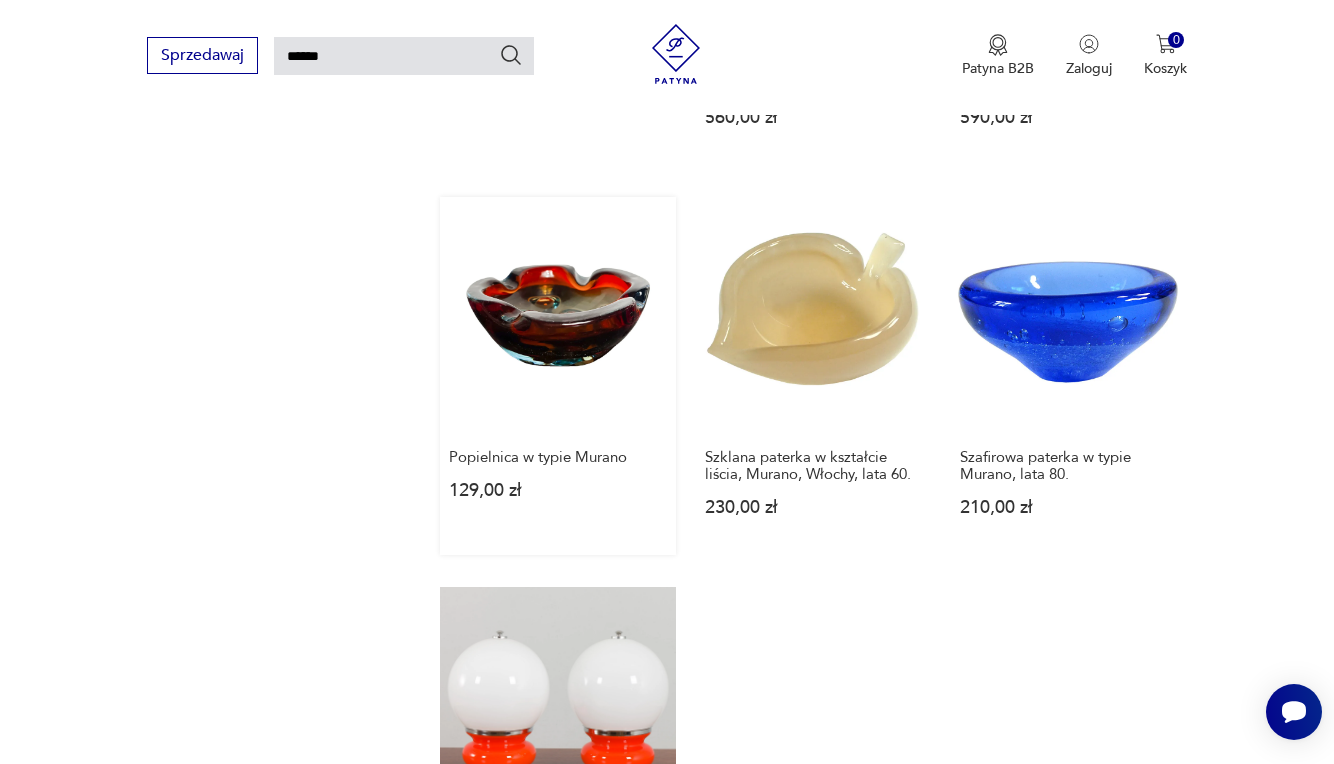 scroll, scrollTop: 2478, scrollLeft: 0, axis: vertical 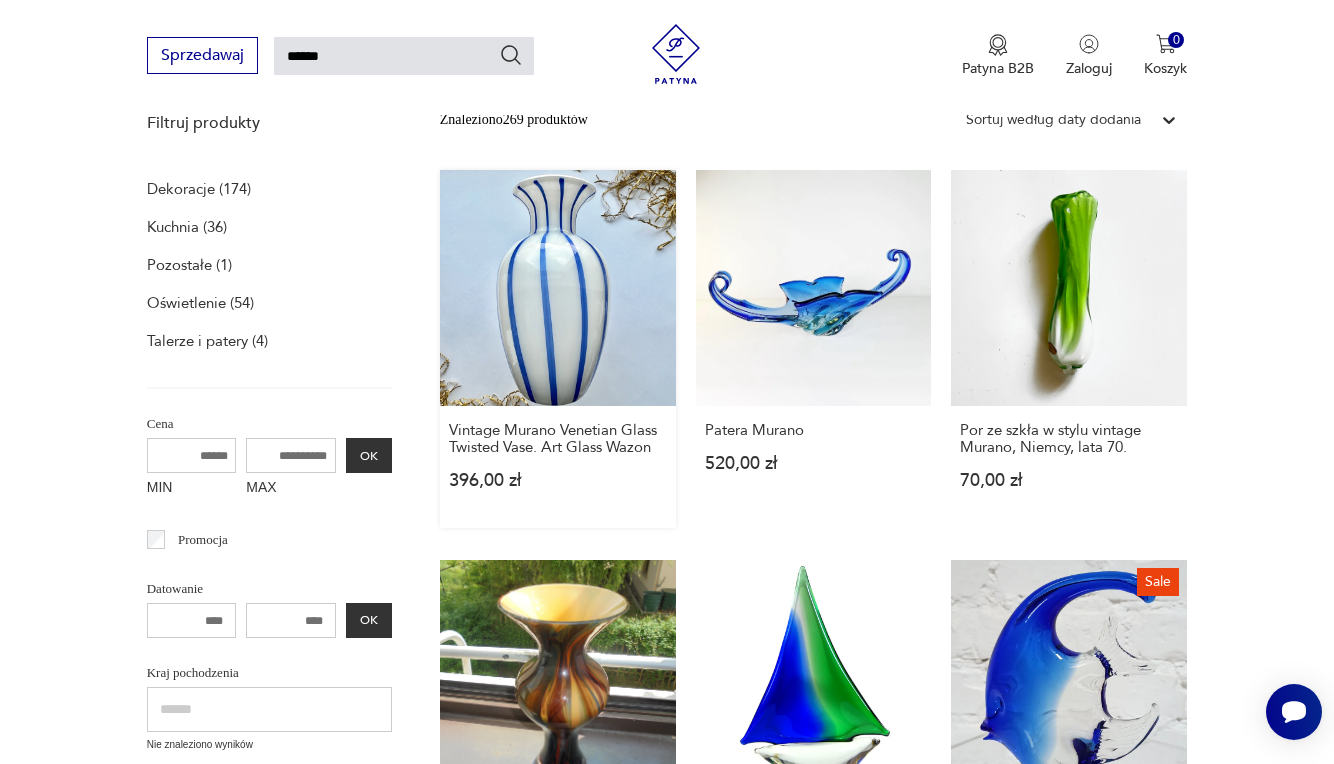 click on "Vintage Murano Venetian Glass Twisted Vase. Art Glass Wazon [PRICE]" at bounding box center (558, 349) 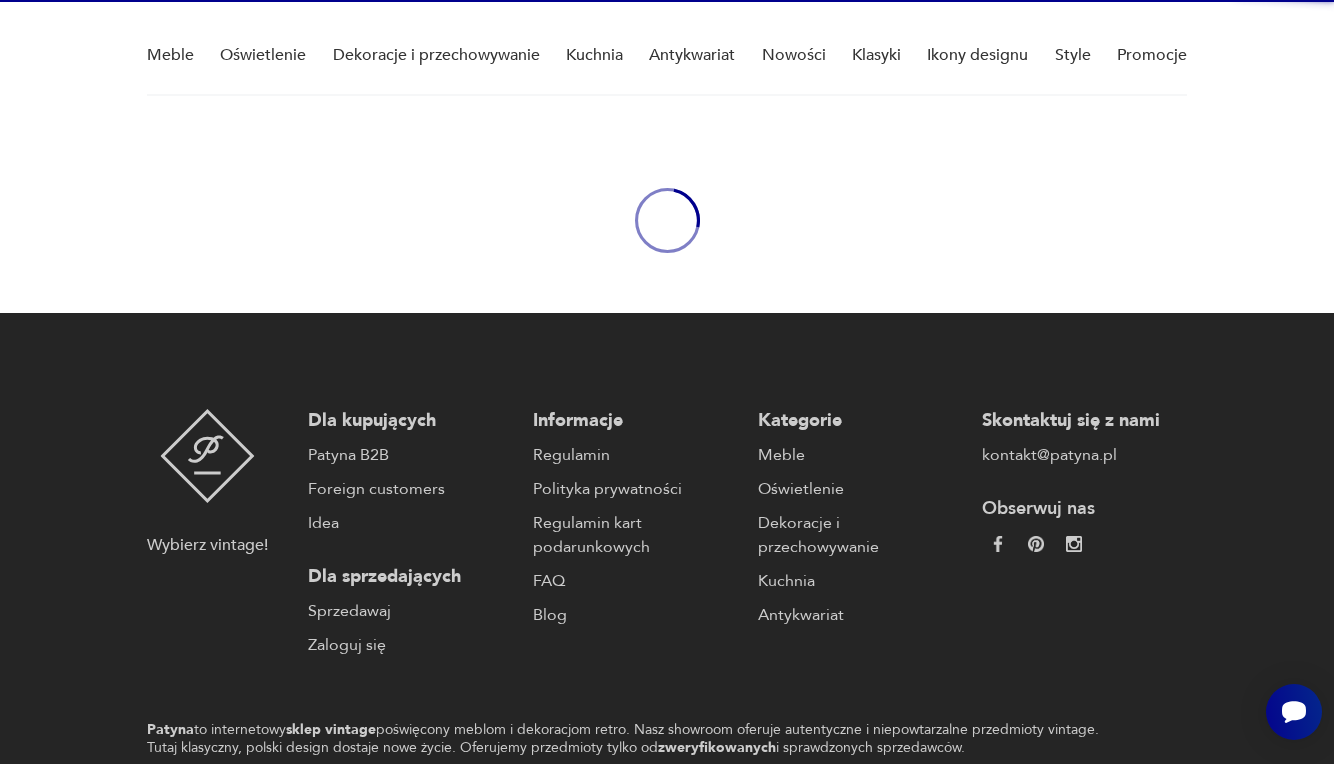 scroll, scrollTop: 0, scrollLeft: 0, axis: both 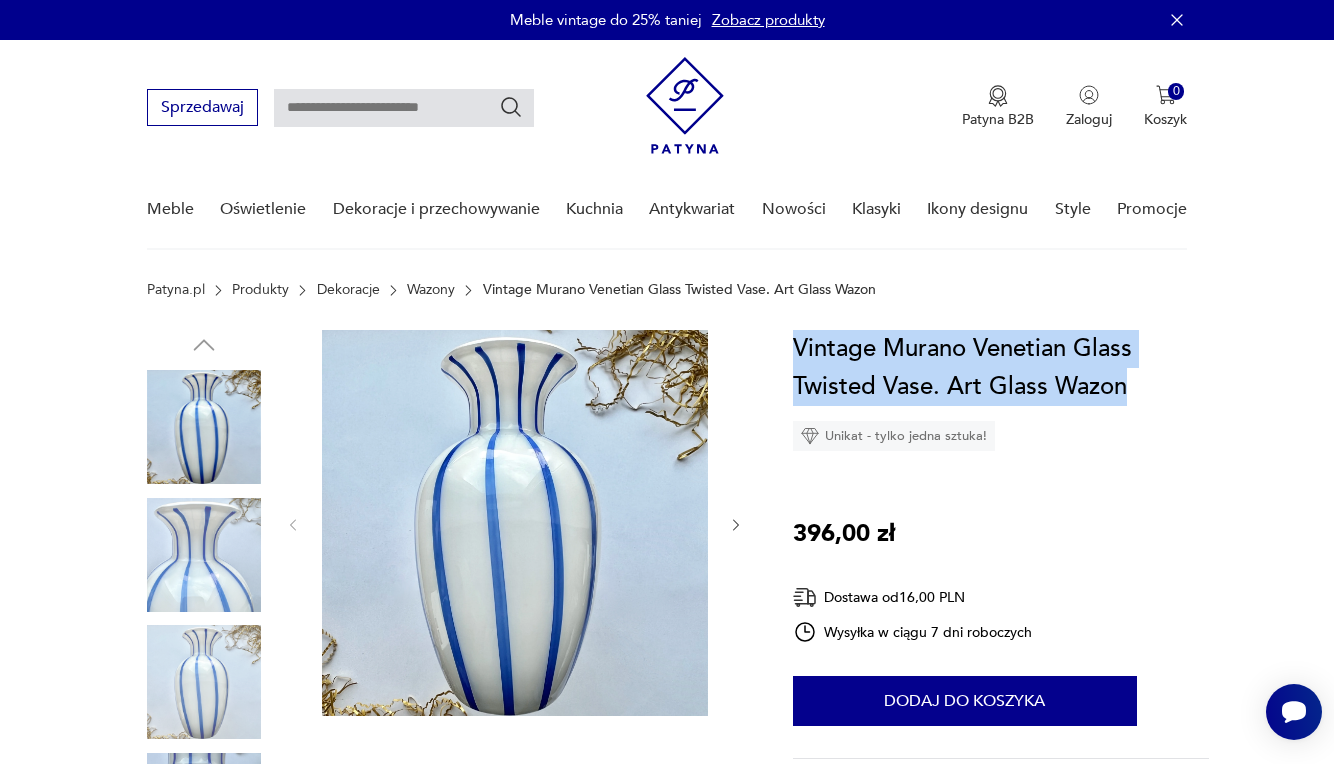 drag, startPoint x: 786, startPoint y: 331, endPoint x: 1132, endPoint y: 406, distance: 354.0353 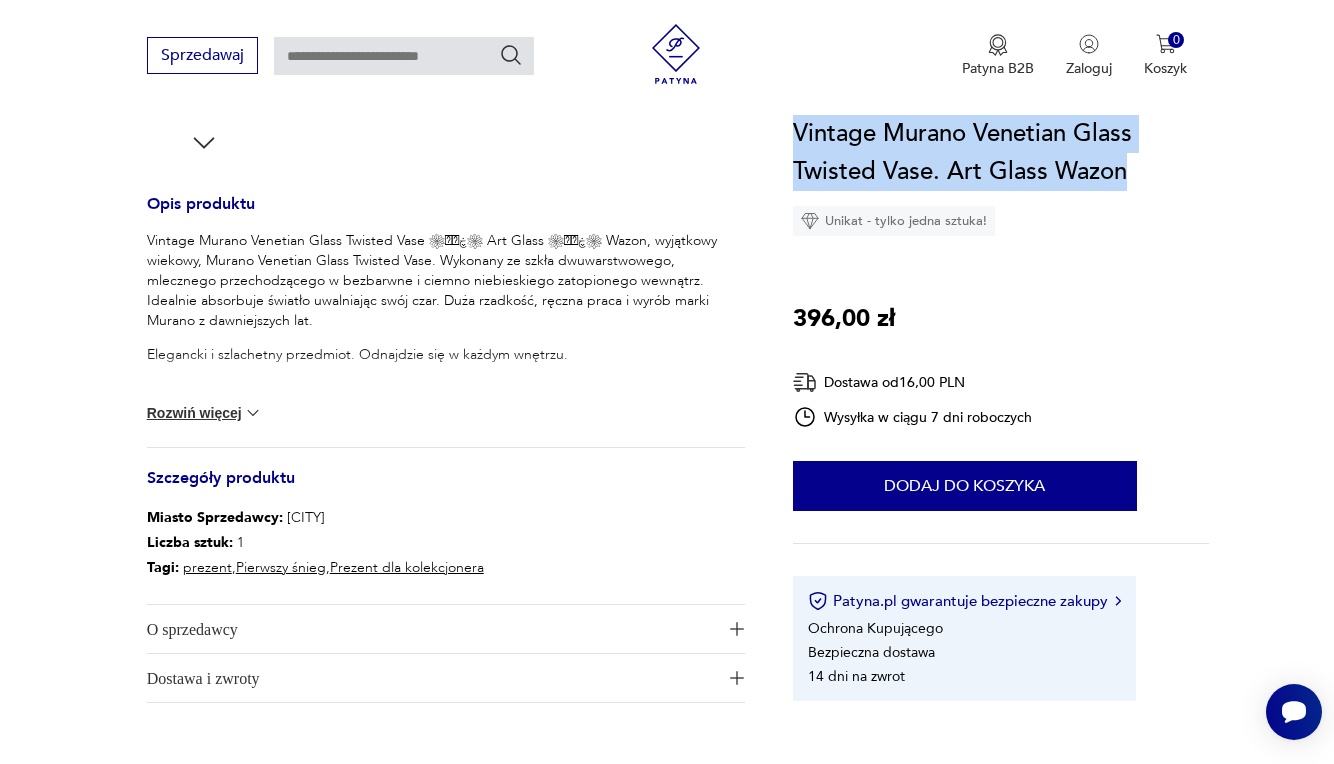 scroll, scrollTop: 750, scrollLeft: 0, axis: vertical 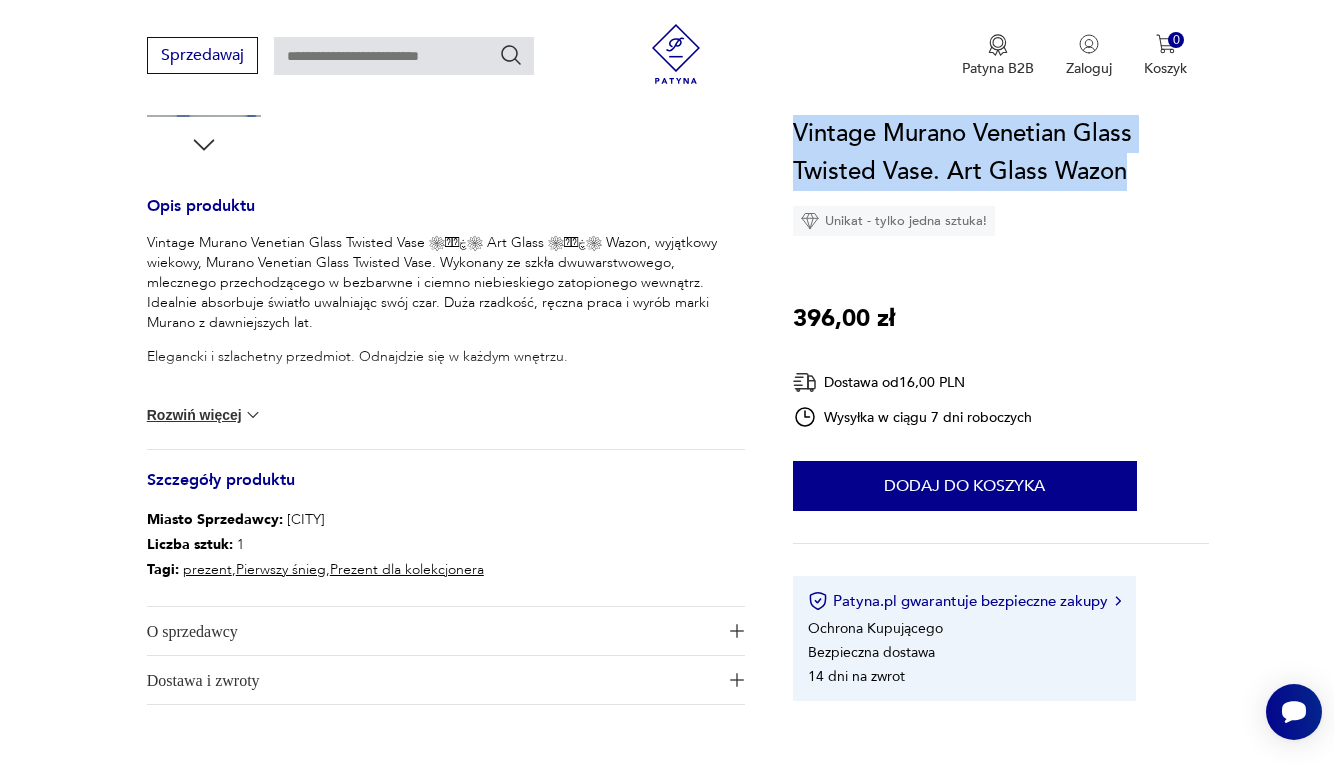 click at bounding box center [253, 415] 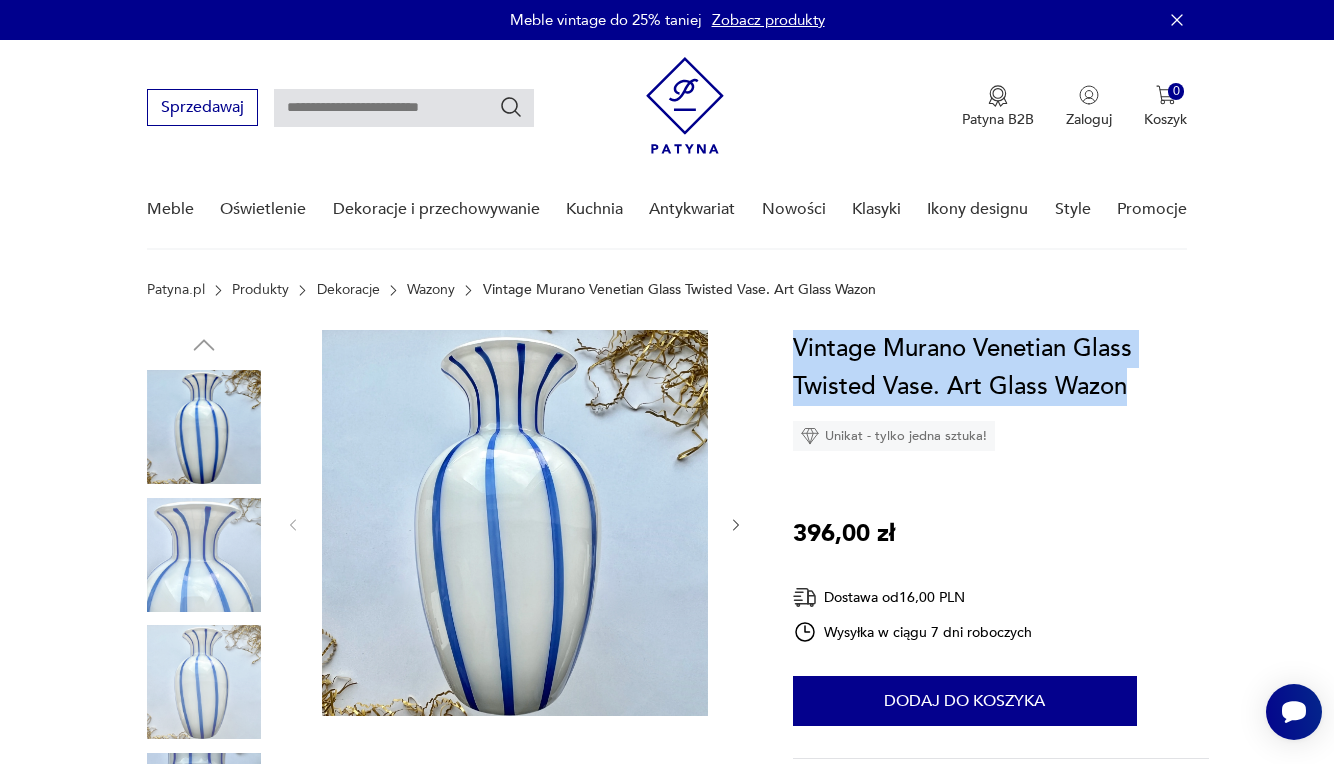 scroll, scrollTop: 0, scrollLeft: 0, axis: both 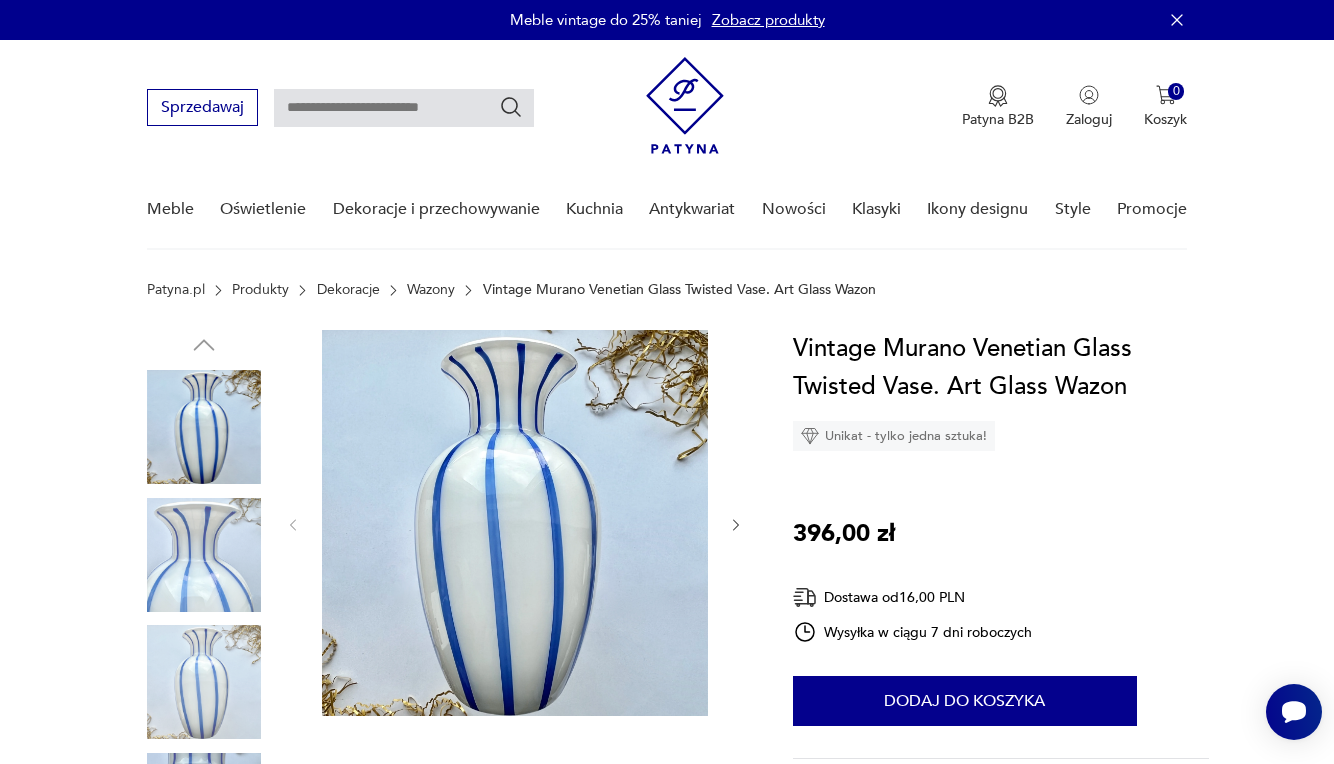 click on "Vintage Murano Venetian Glass Twisted Vase. Art Glass Wazon Unikat - tylko jedna sztuka!" at bounding box center [1001, 390] 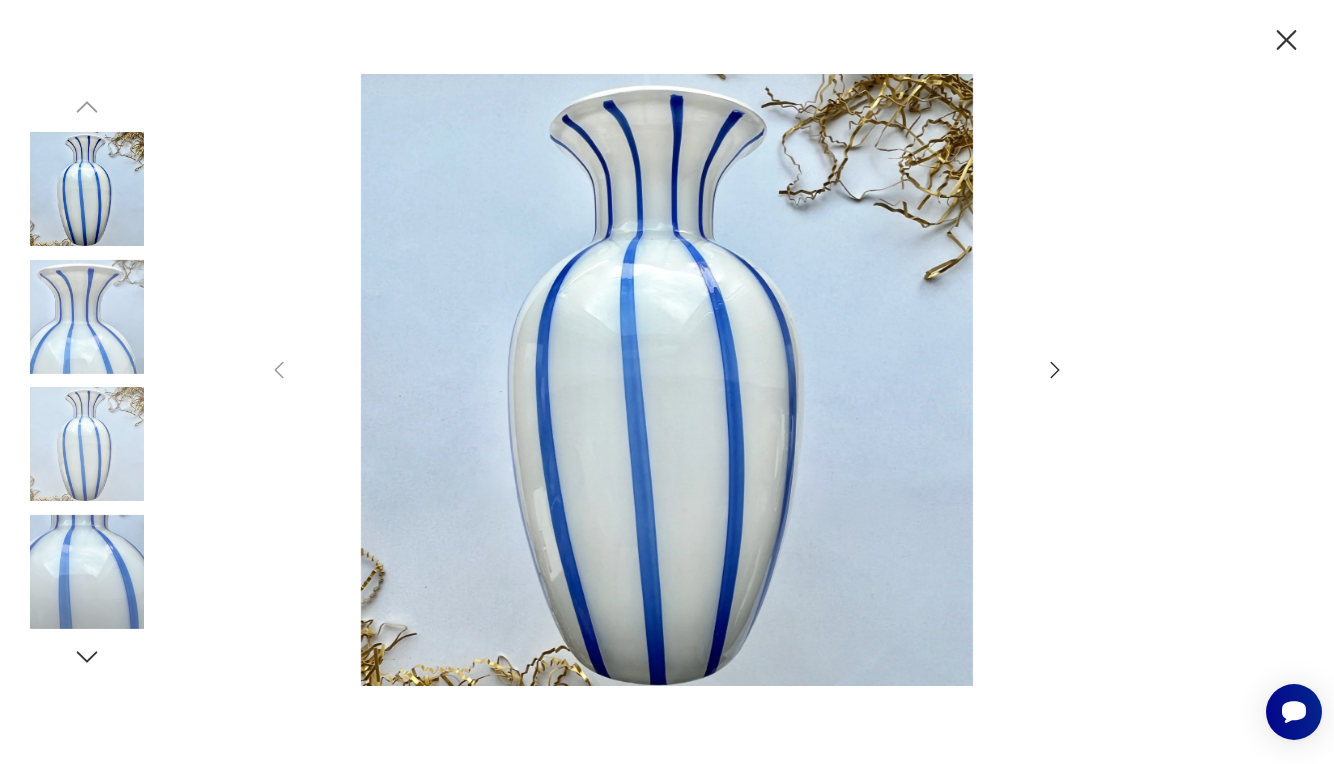 click 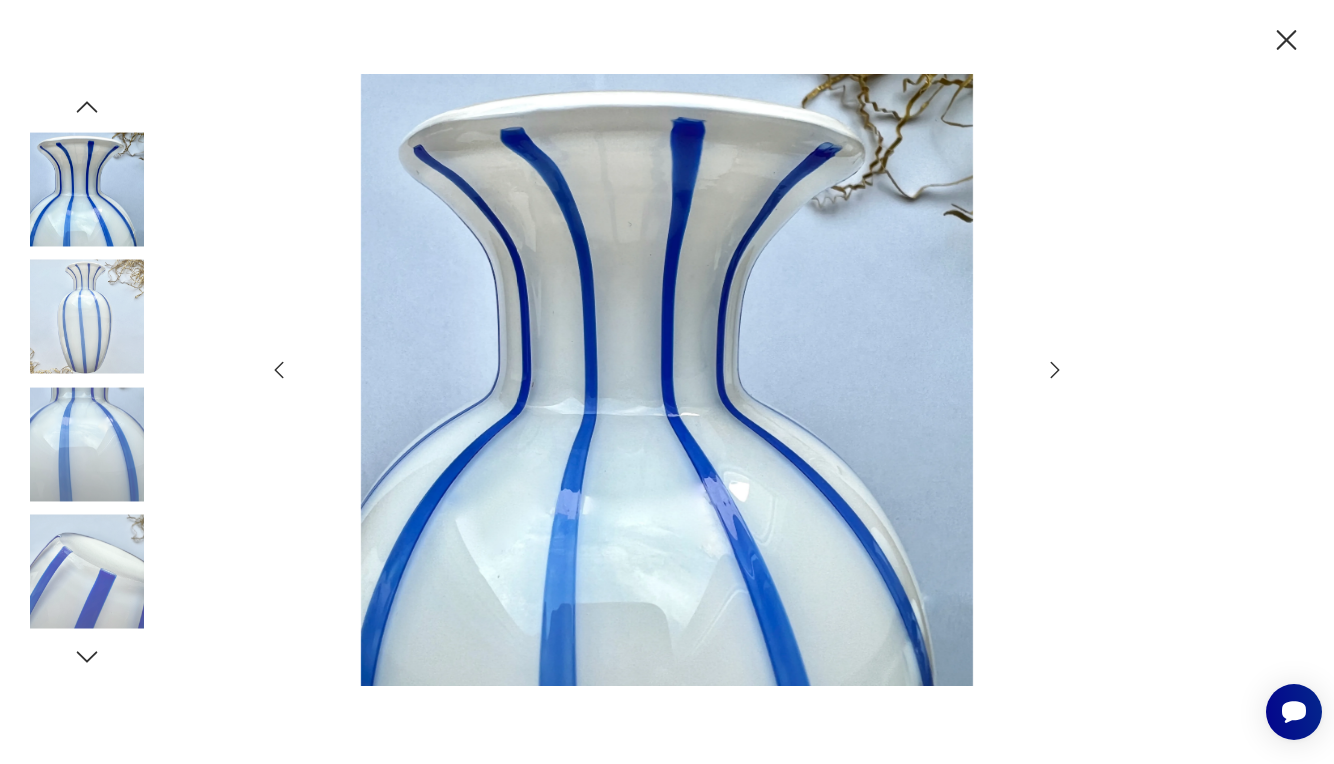 click 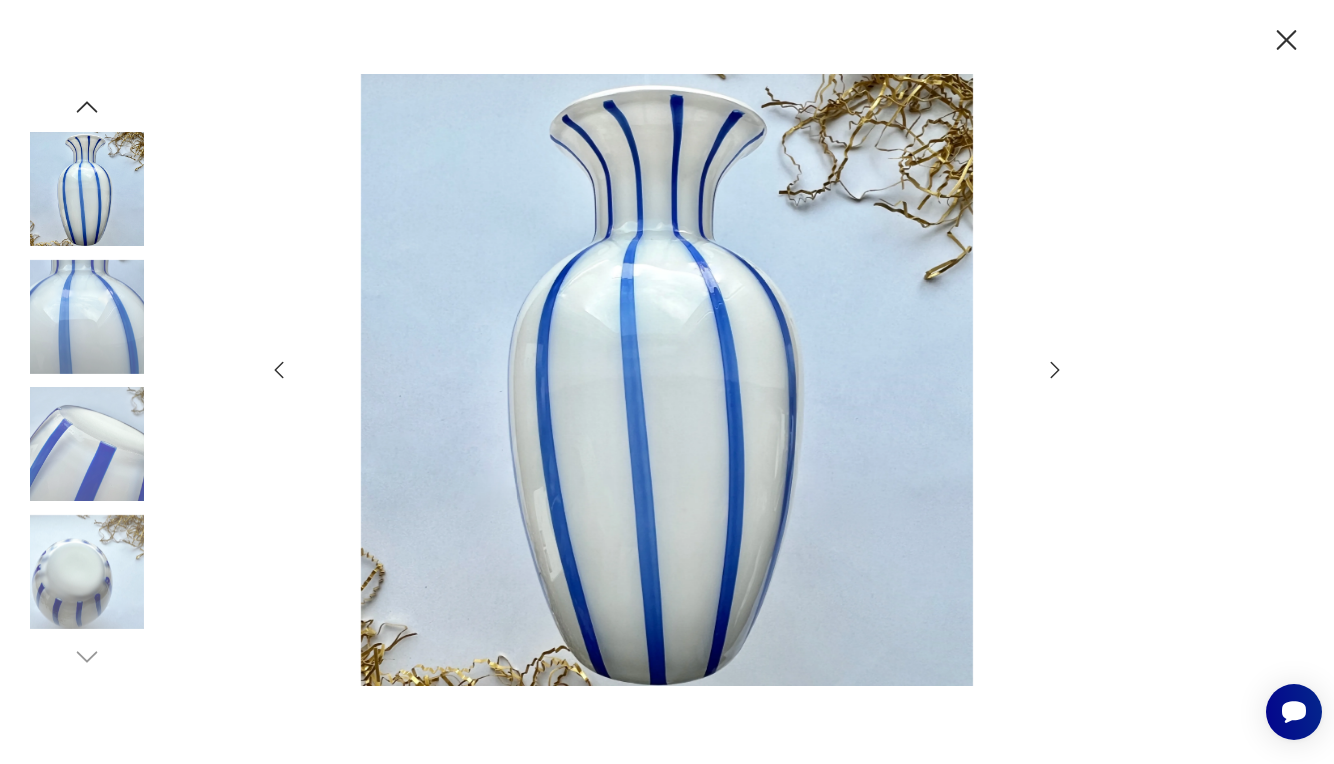 click 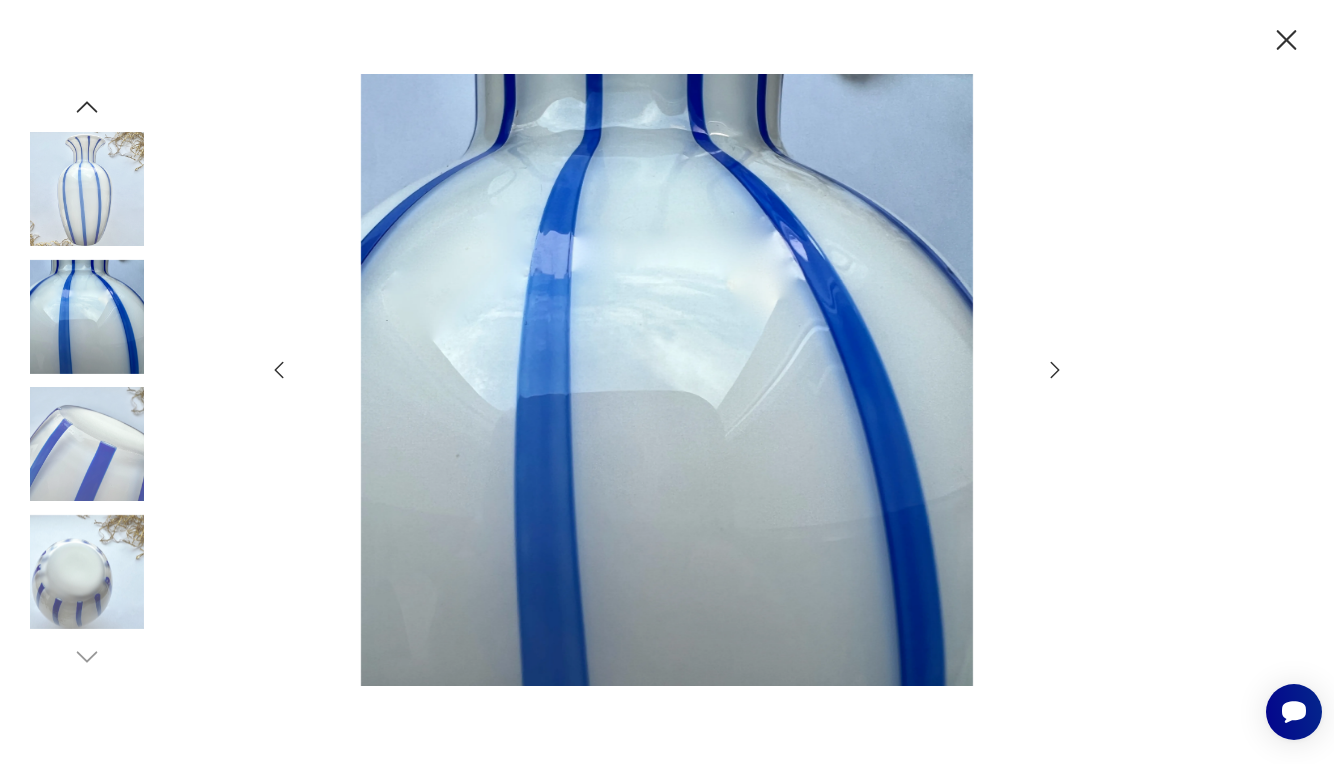 click 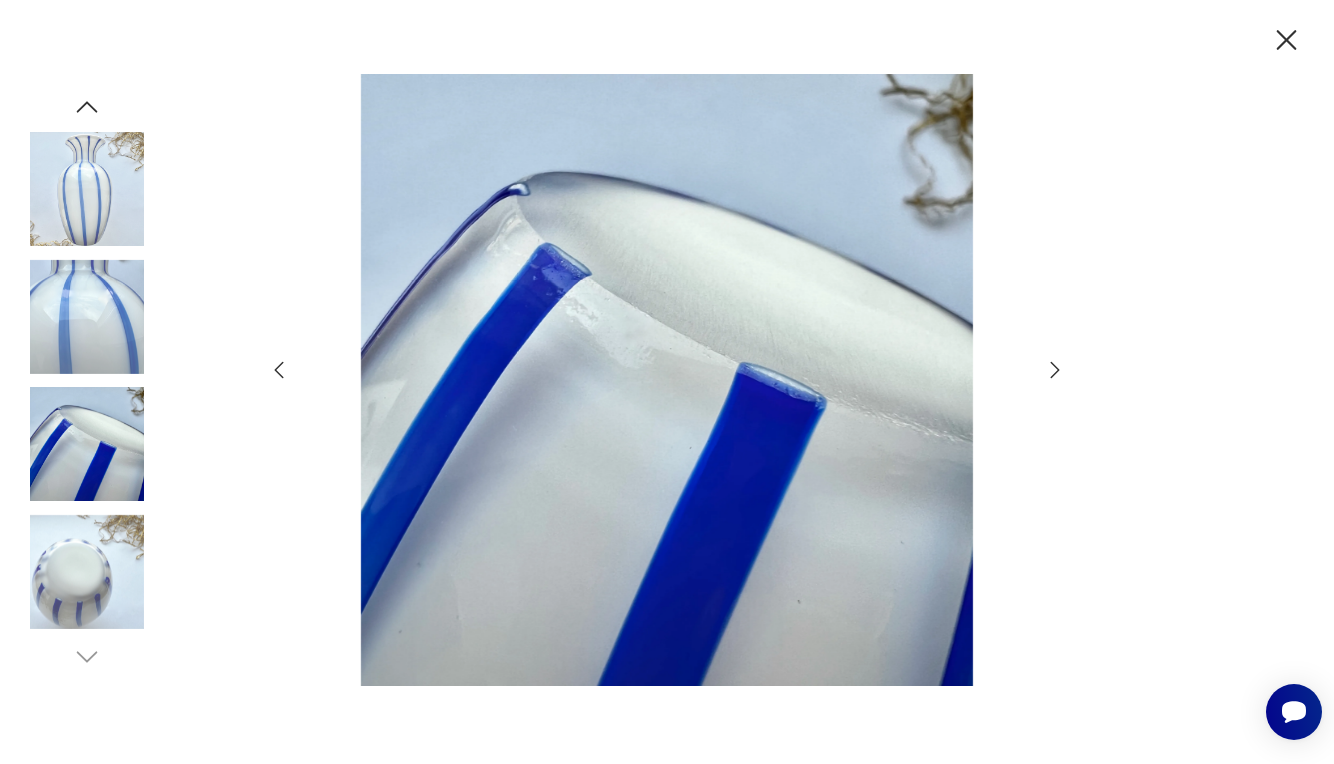 click 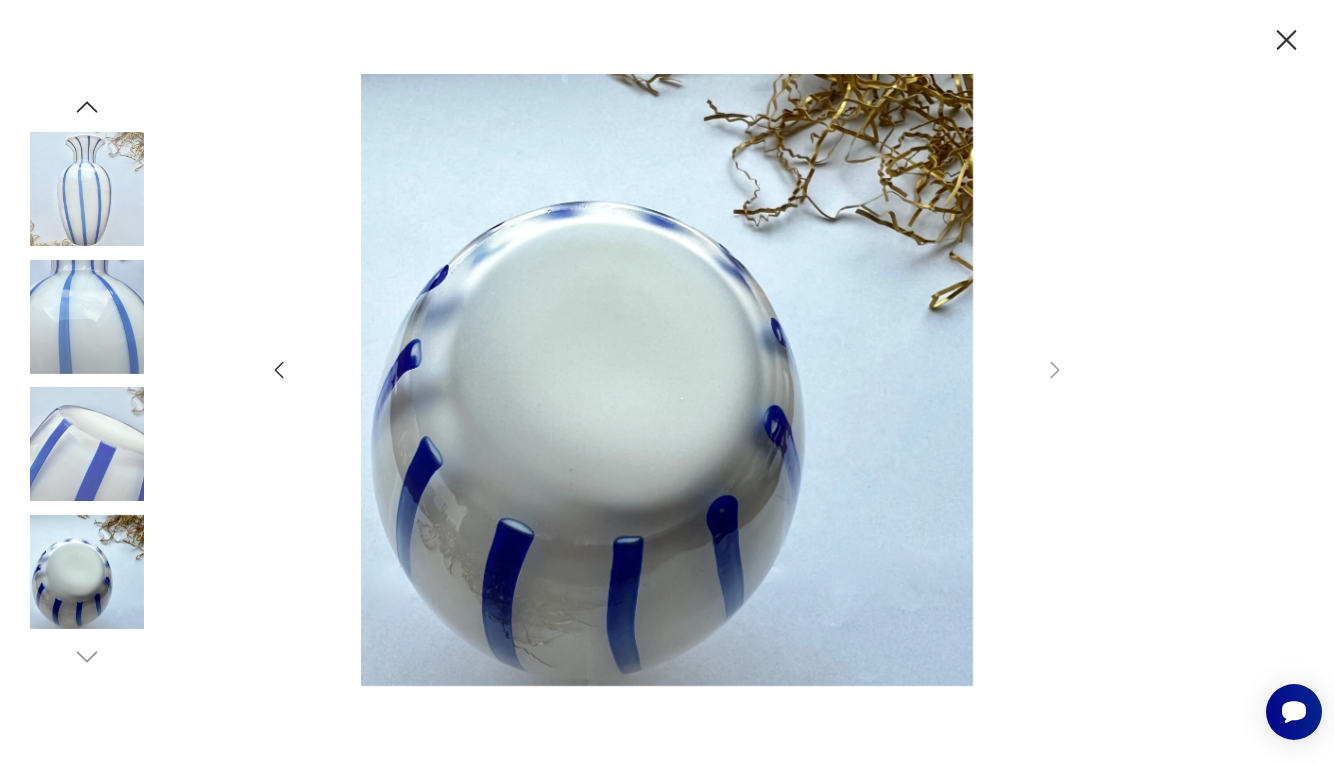 click 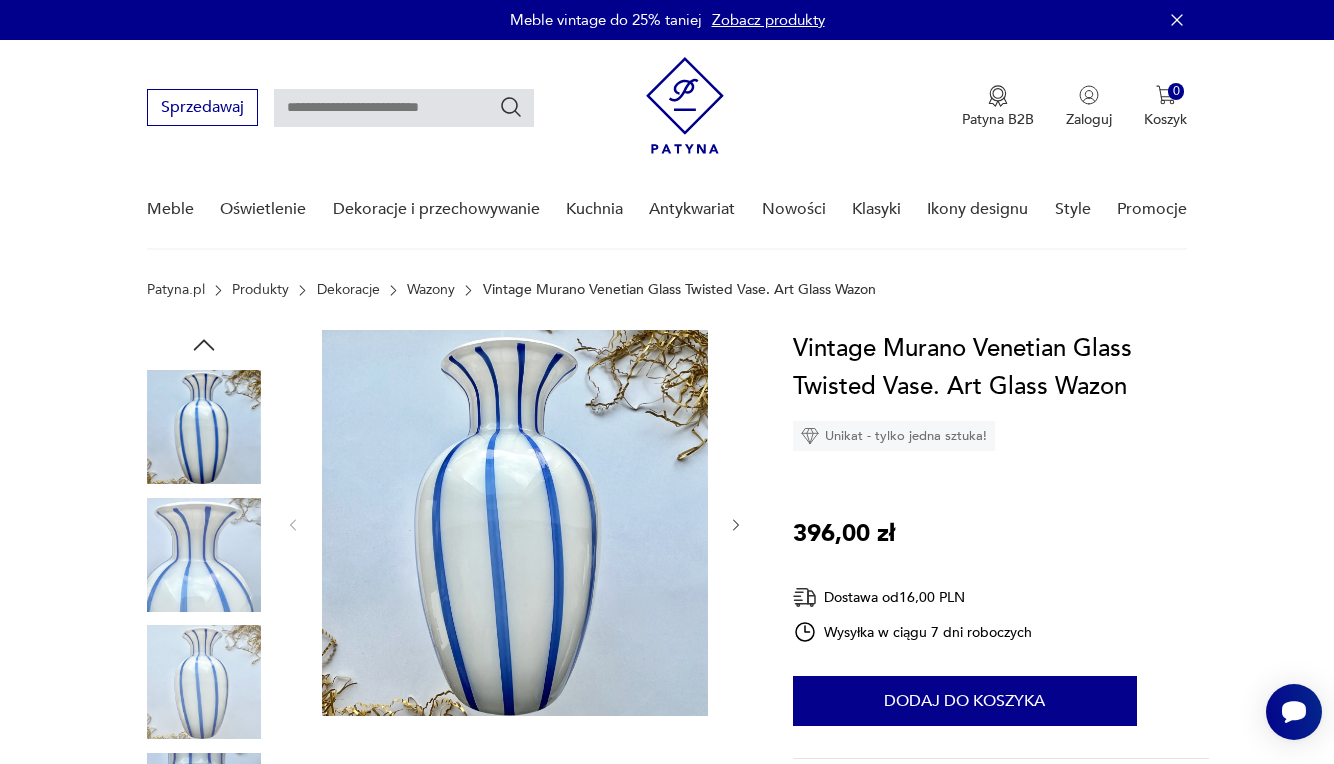 click 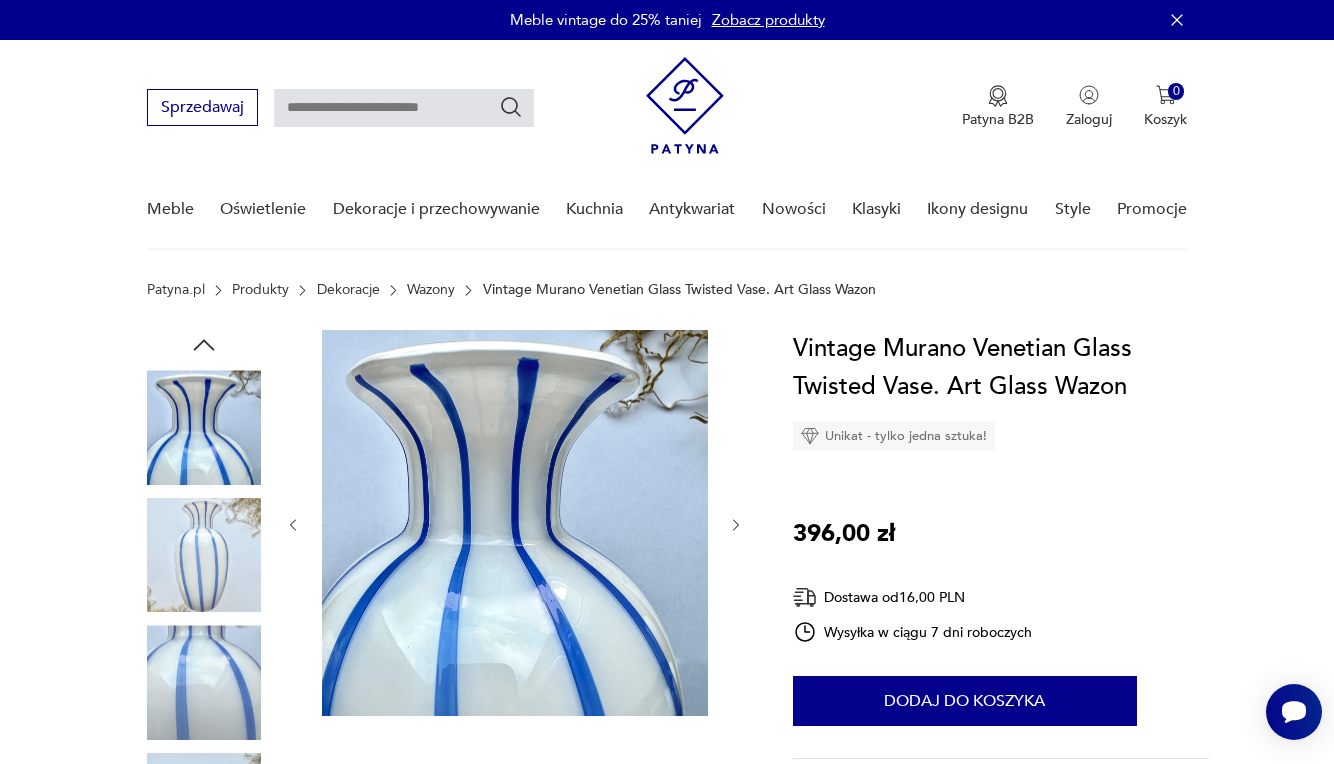 click 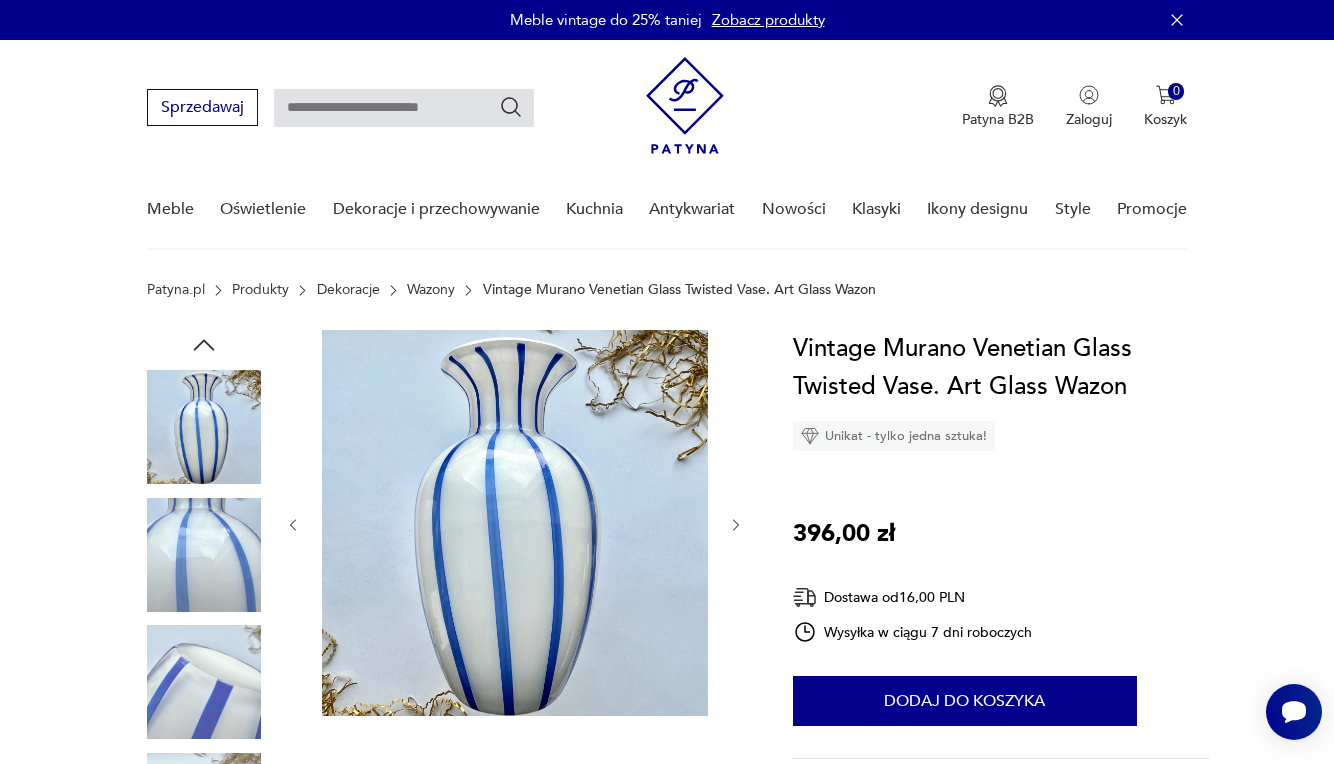 click 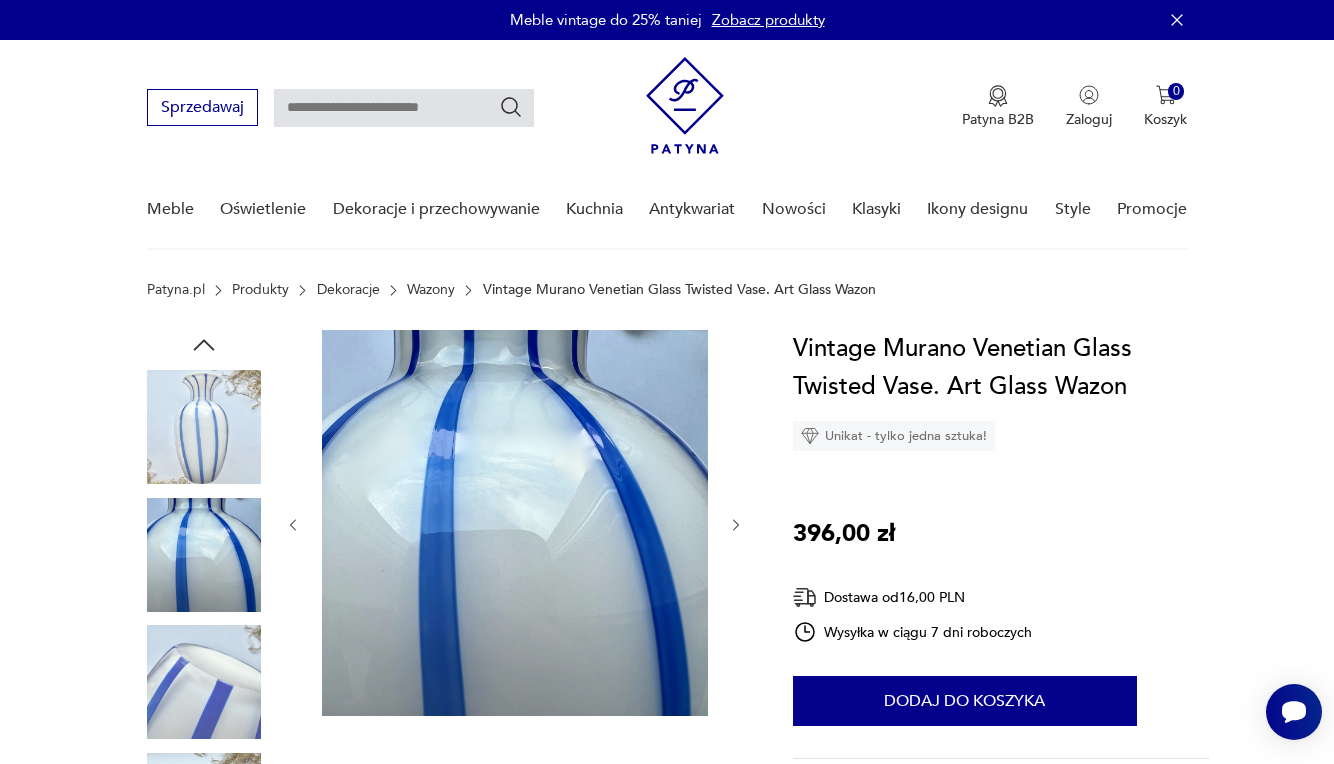 click 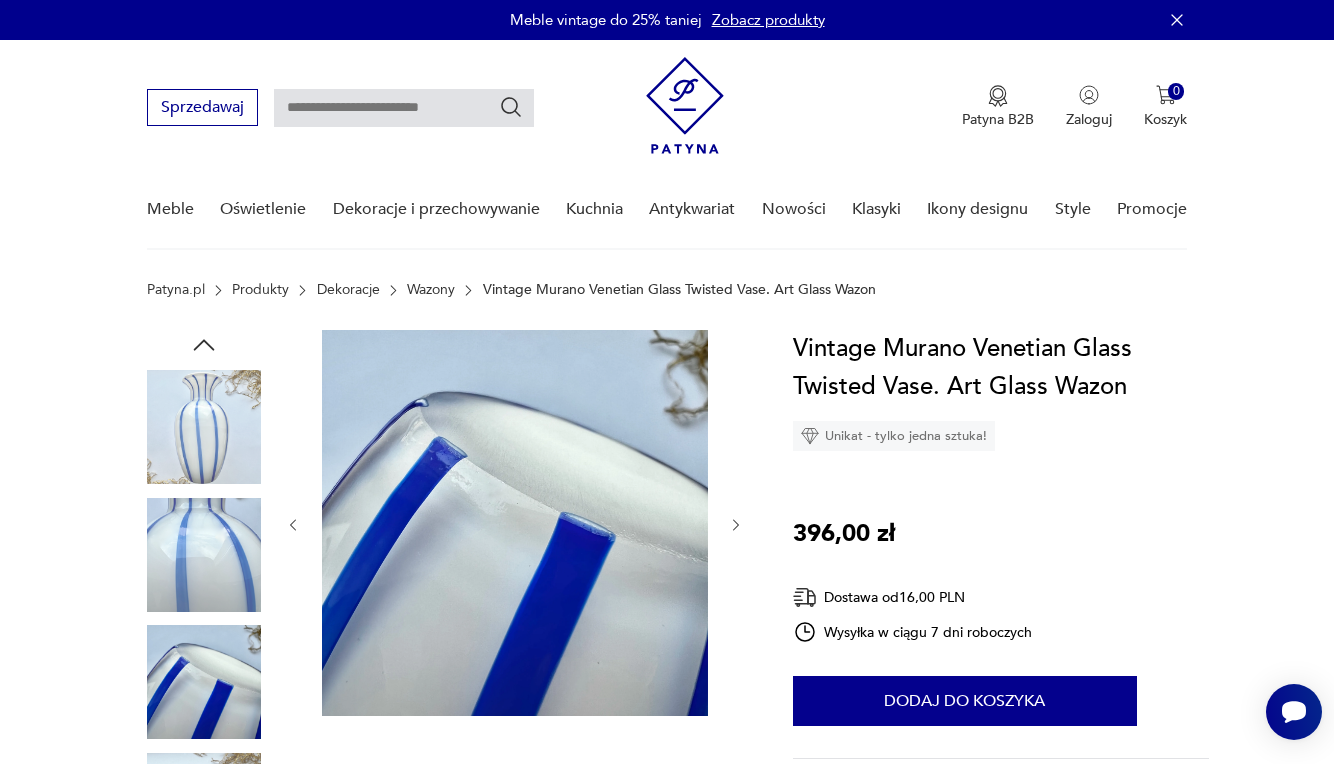 click 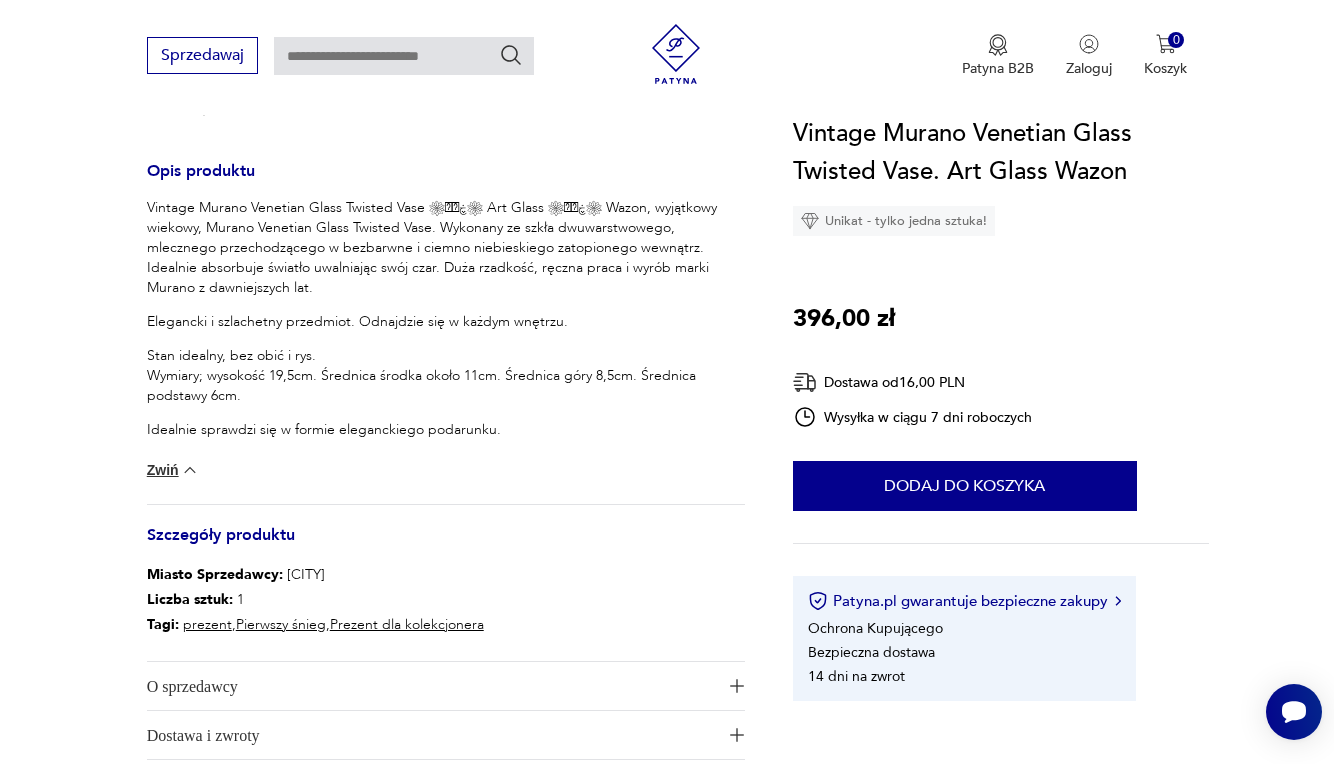 scroll, scrollTop: 789, scrollLeft: 0, axis: vertical 